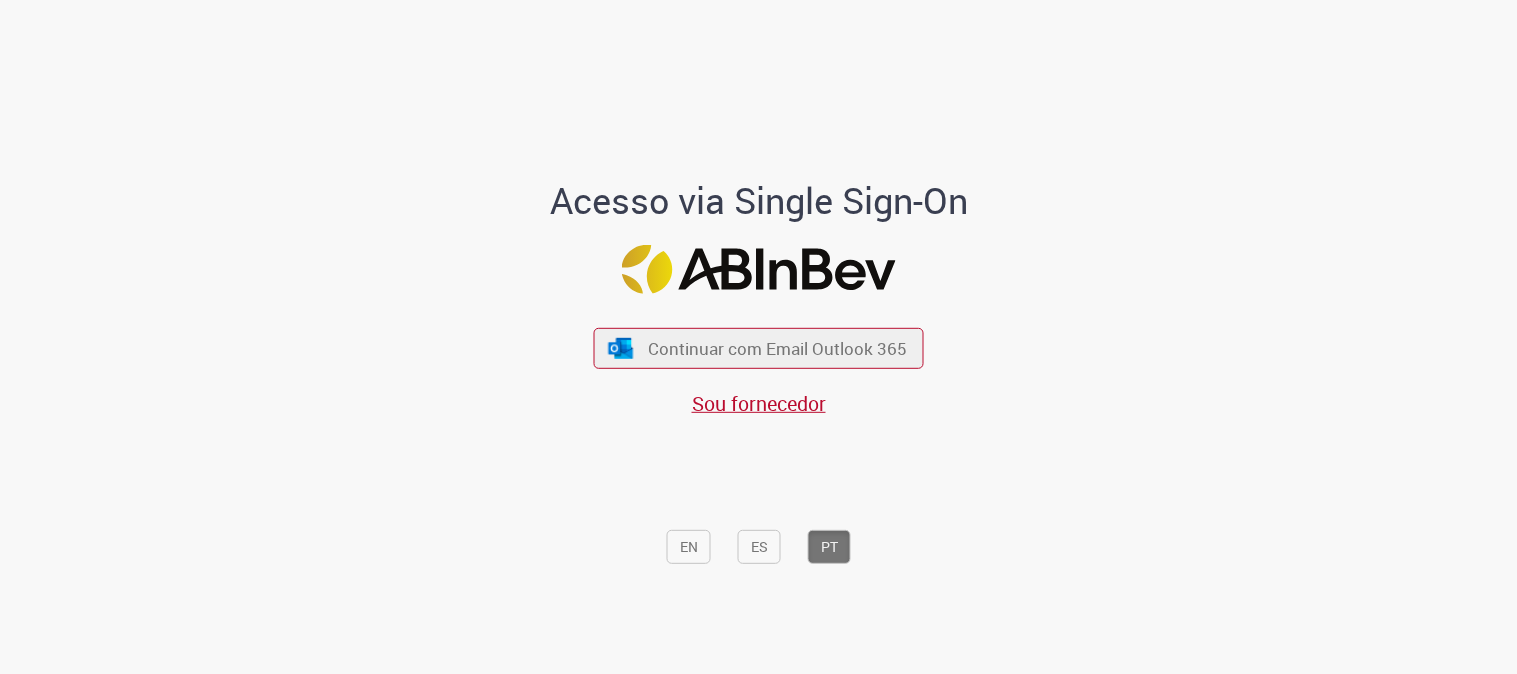 scroll, scrollTop: 0, scrollLeft: 0, axis: both 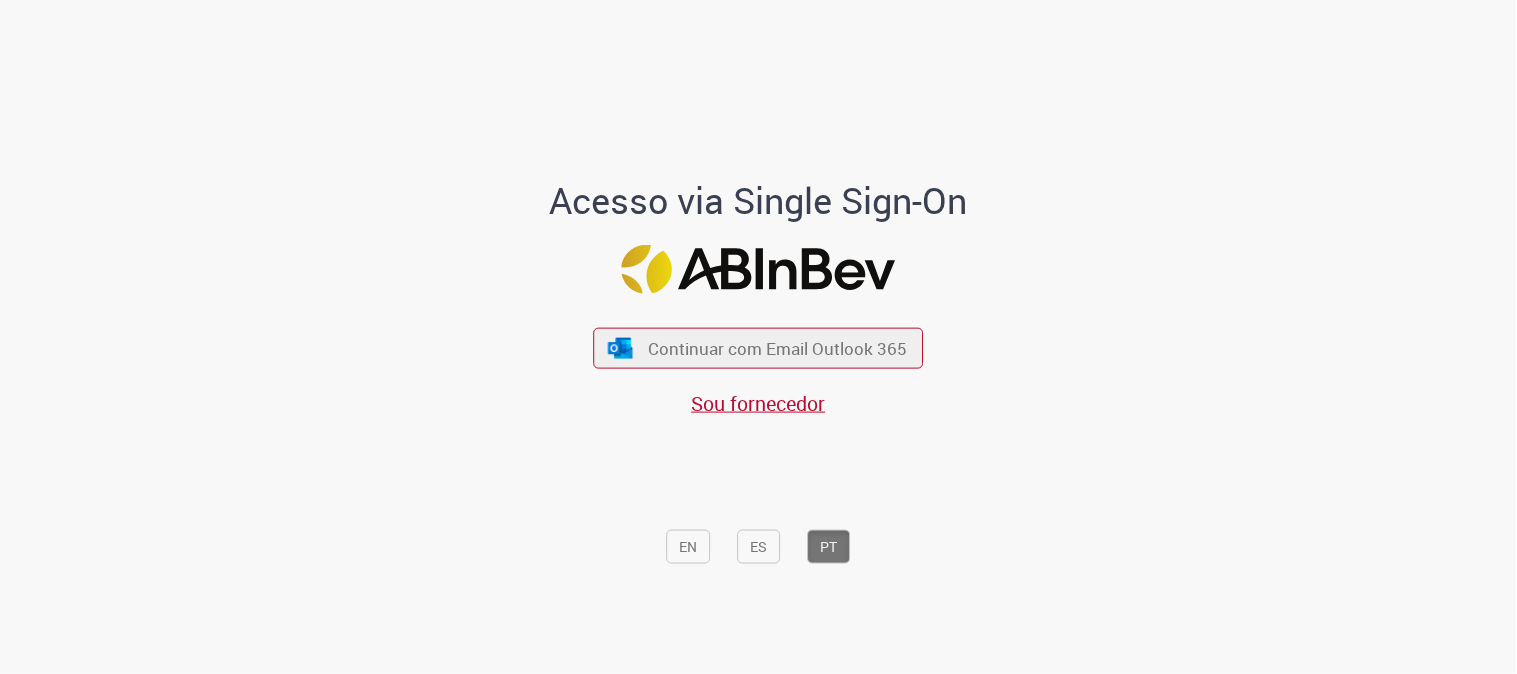 click on "Continuar com Email Outlook 365
Sou fornecedor" at bounding box center [759, 362] 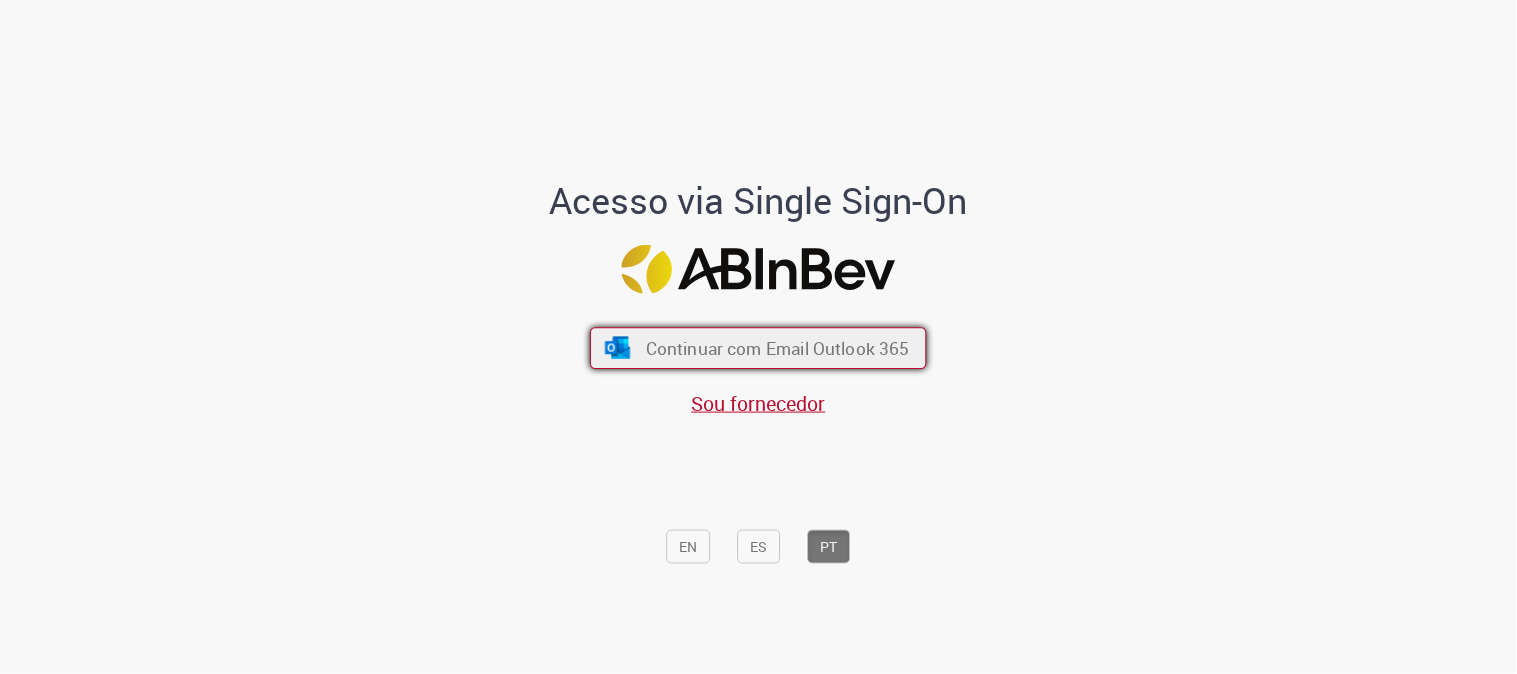 click on "Continuar com Email Outlook 365" at bounding box center [758, 348] 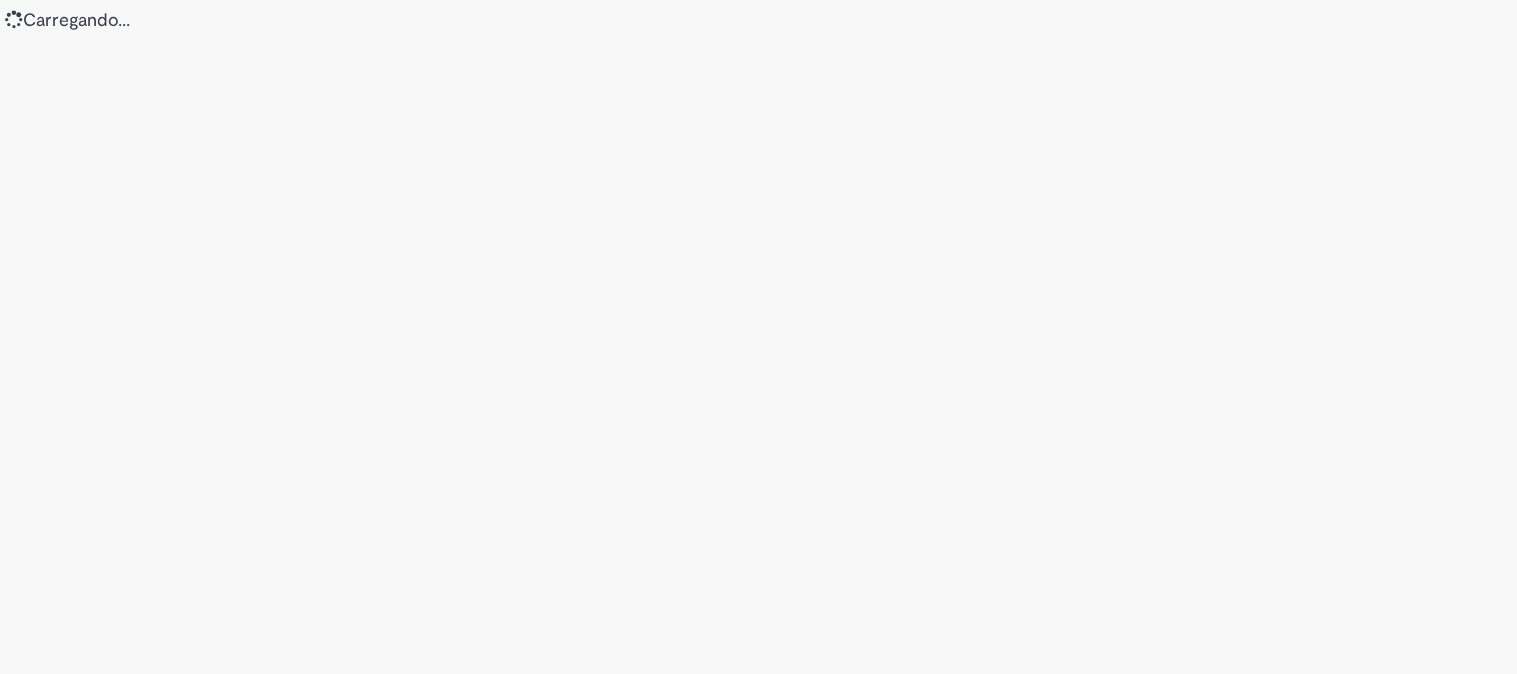scroll, scrollTop: 0, scrollLeft: 0, axis: both 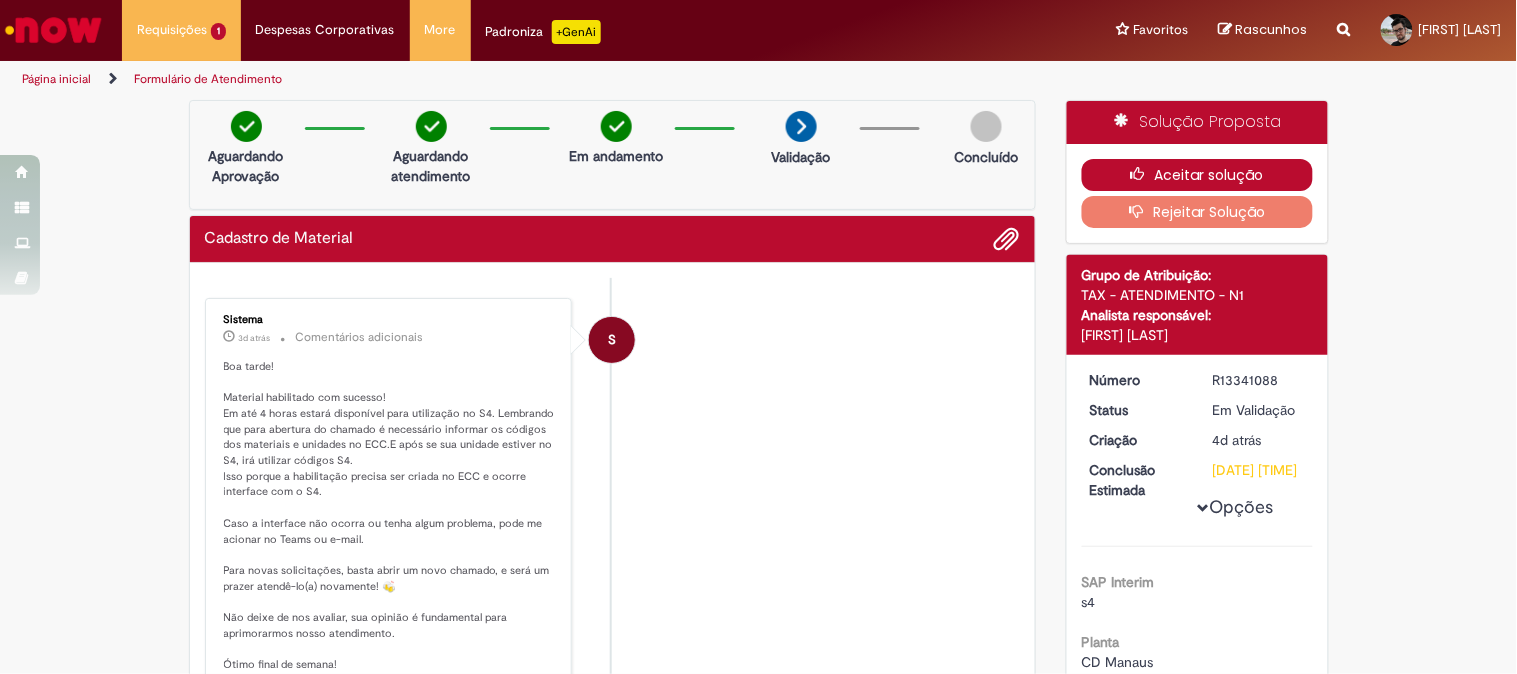 click on "Aceitar solução" at bounding box center (1197, 175) 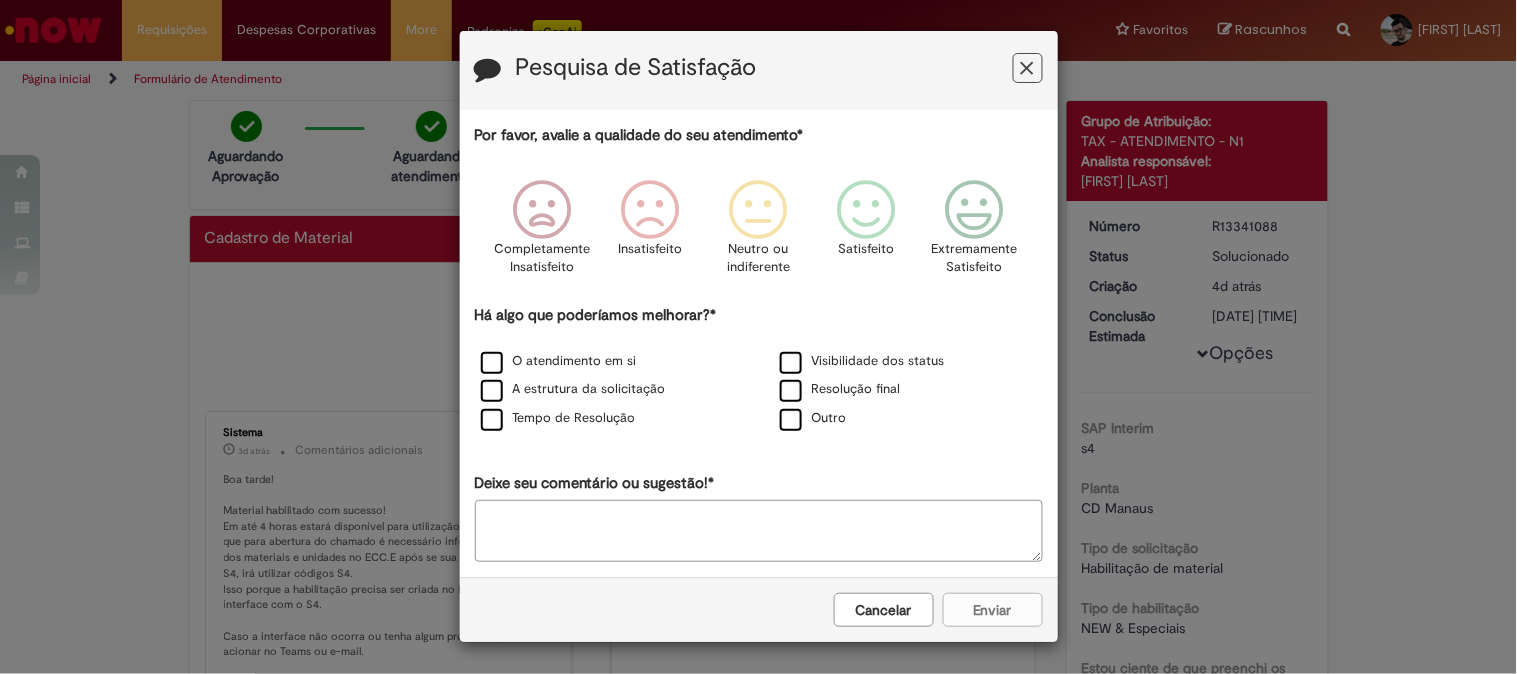 scroll, scrollTop: 5, scrollLeft: 0, axis: vertical 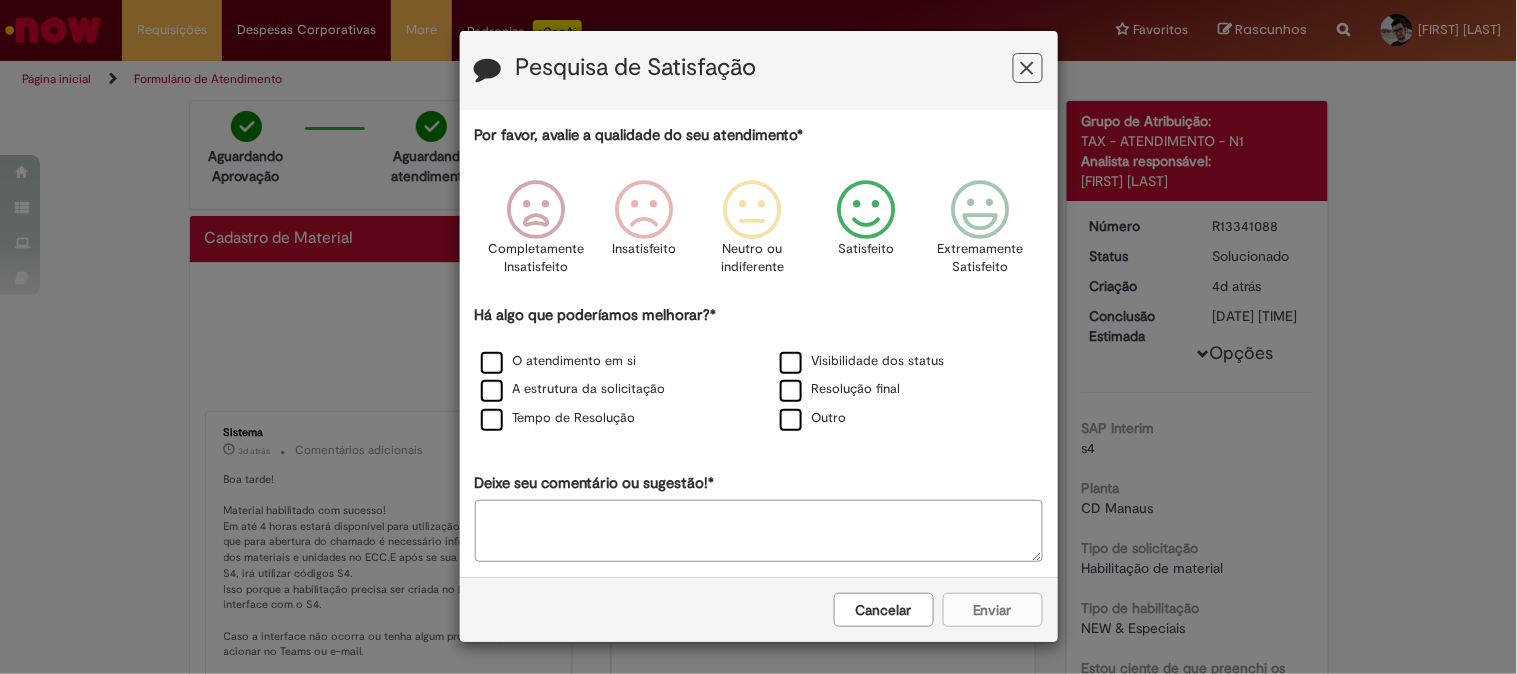 click at bounding box center [866, 210] 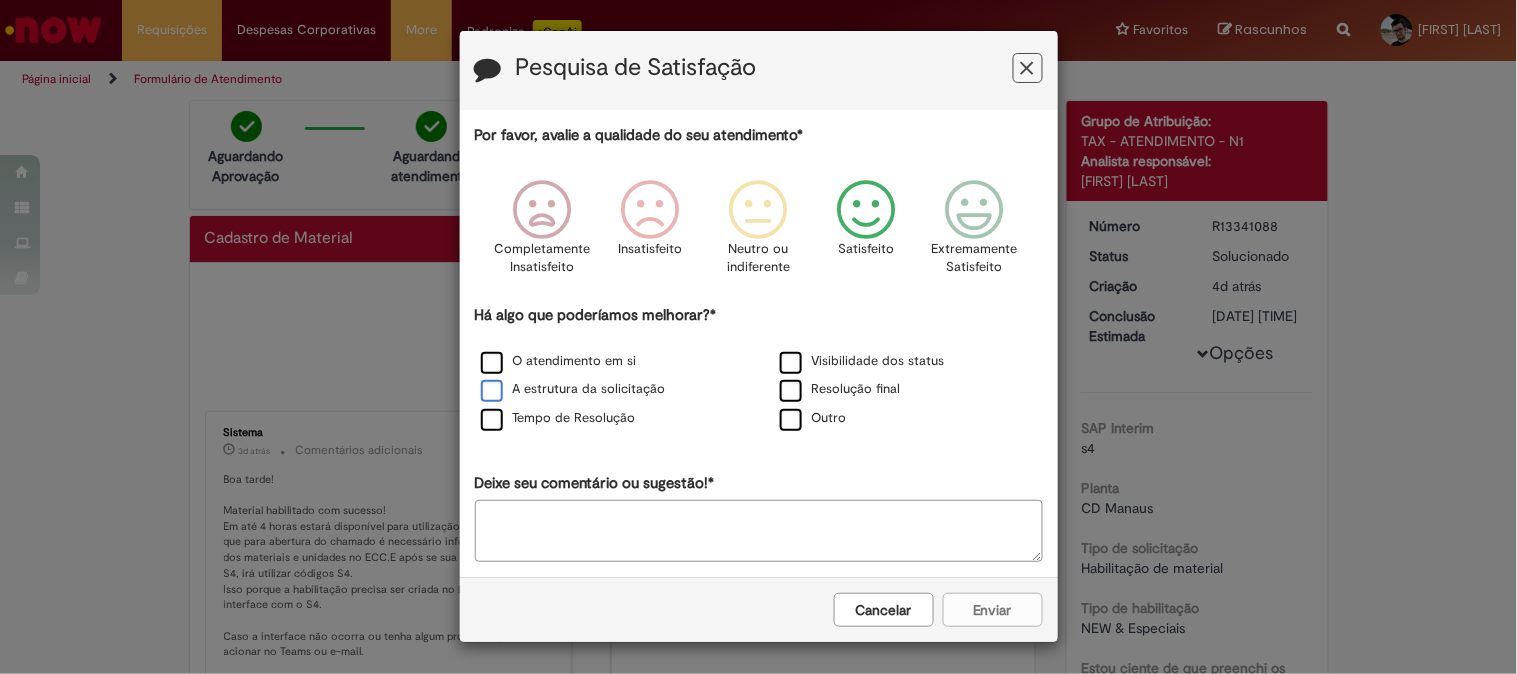 click on "A estrutura da solicitação" at bounding box center (573, 389) 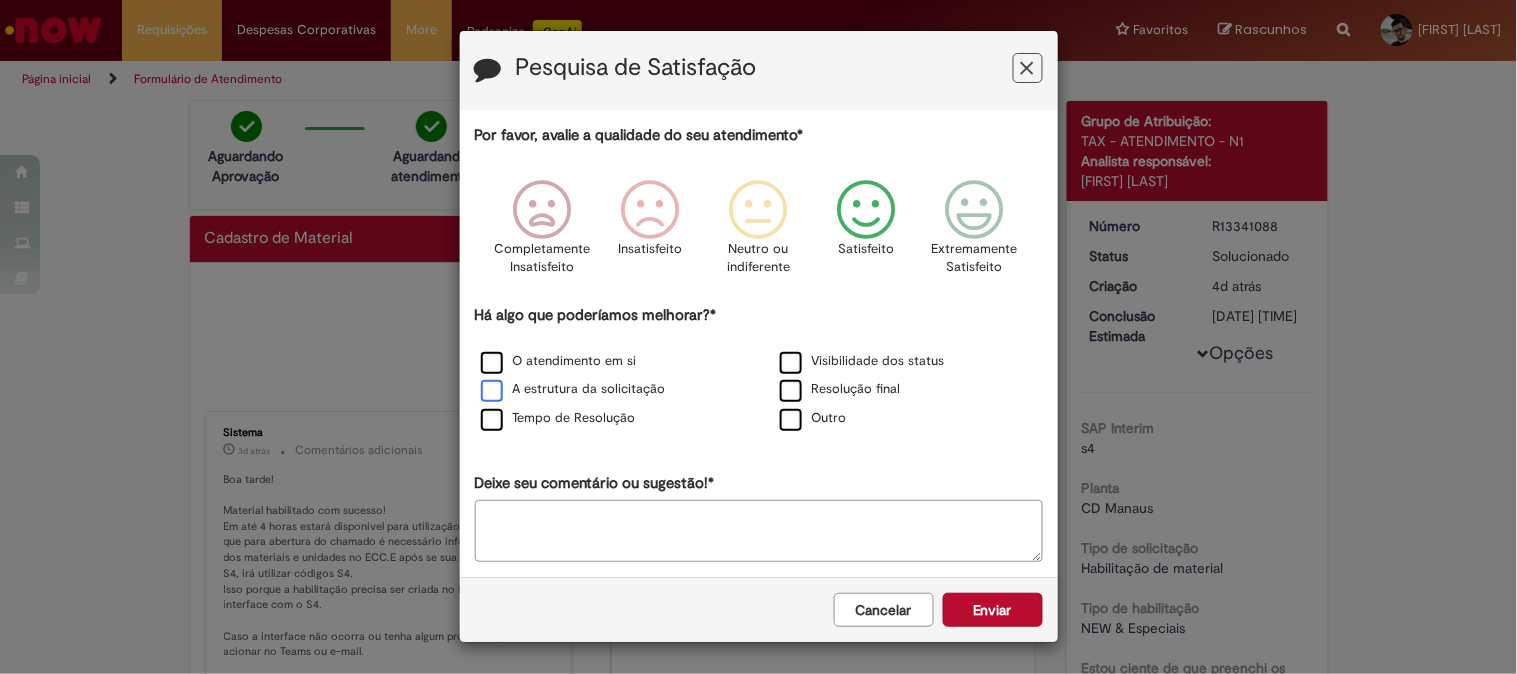 scroll, scrollTop: 3, scrollLeft: 0, axis: vertical 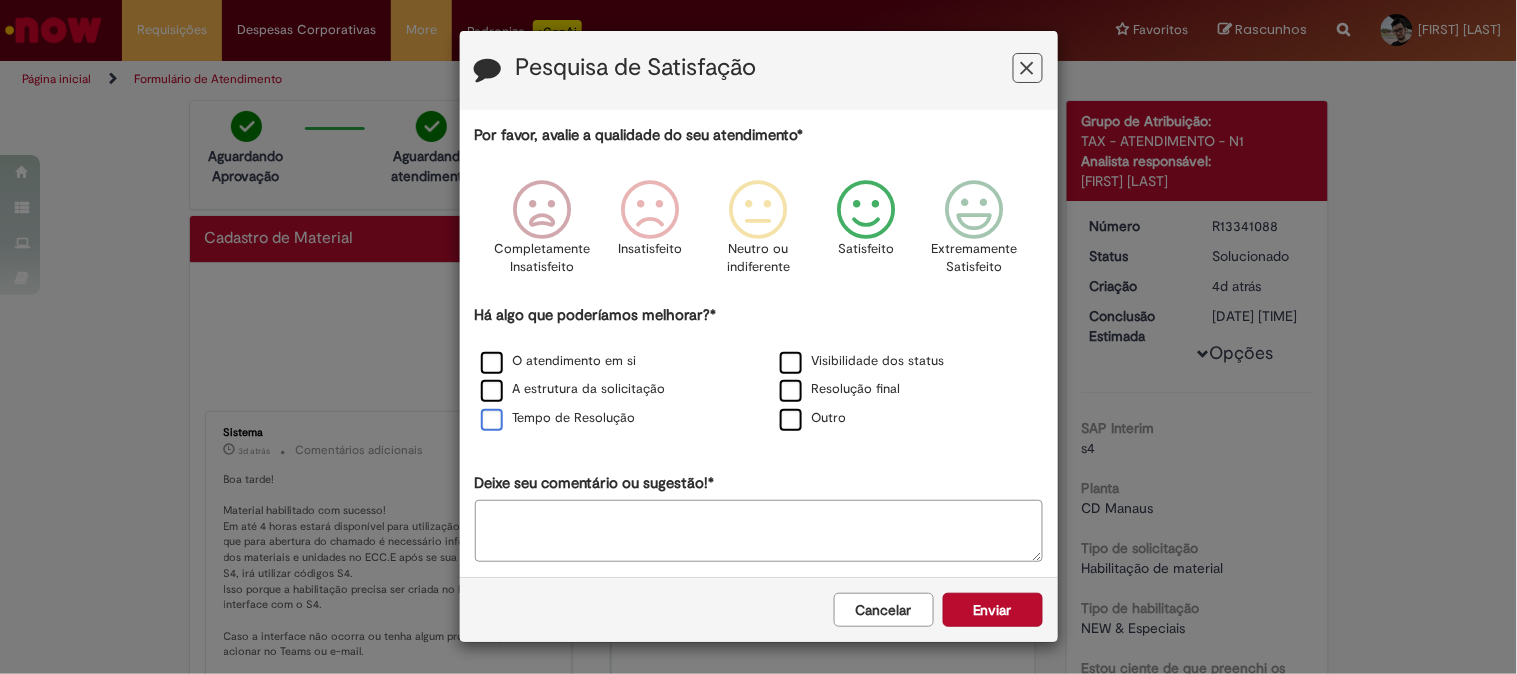 click on "Tempo de Resolução" at bounding box center (558, 418) 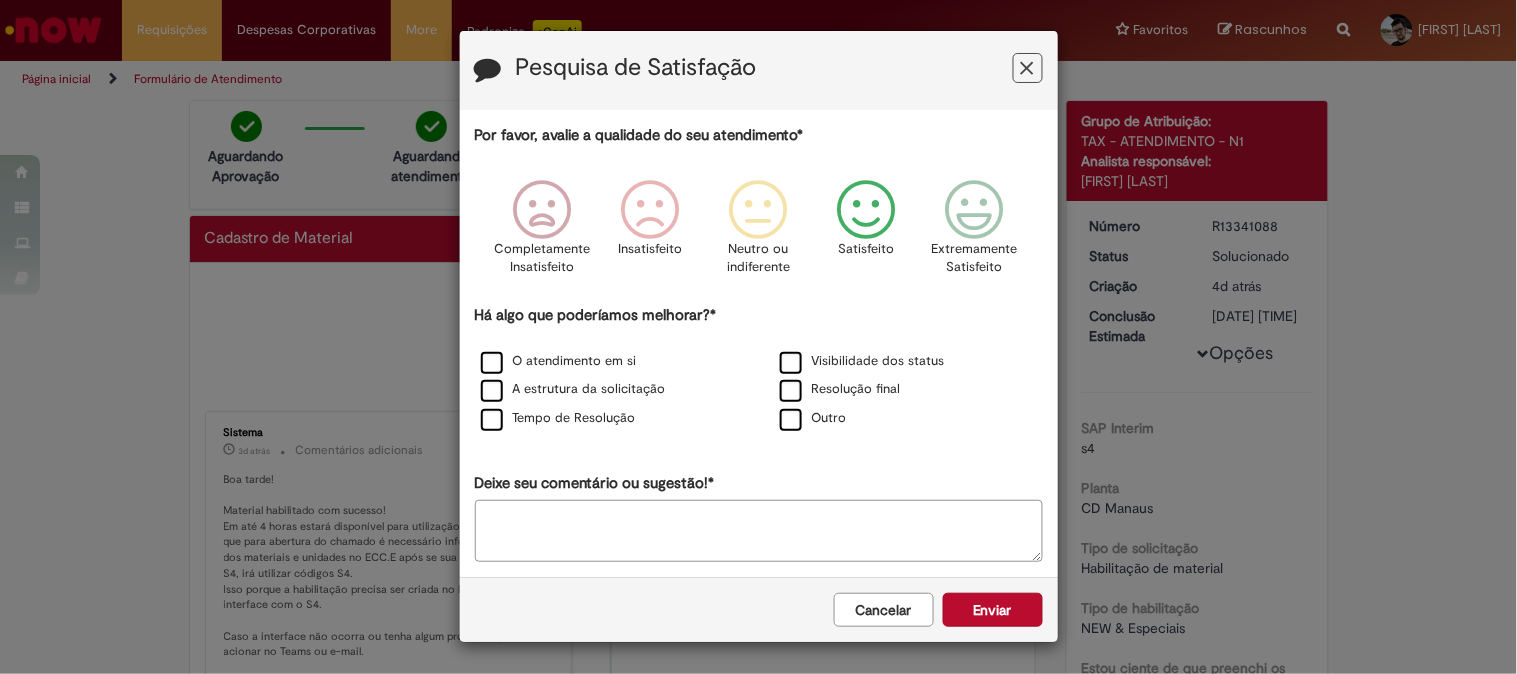 scroll, scrollTop: 3, scrollLeft: 0, axis: vertical 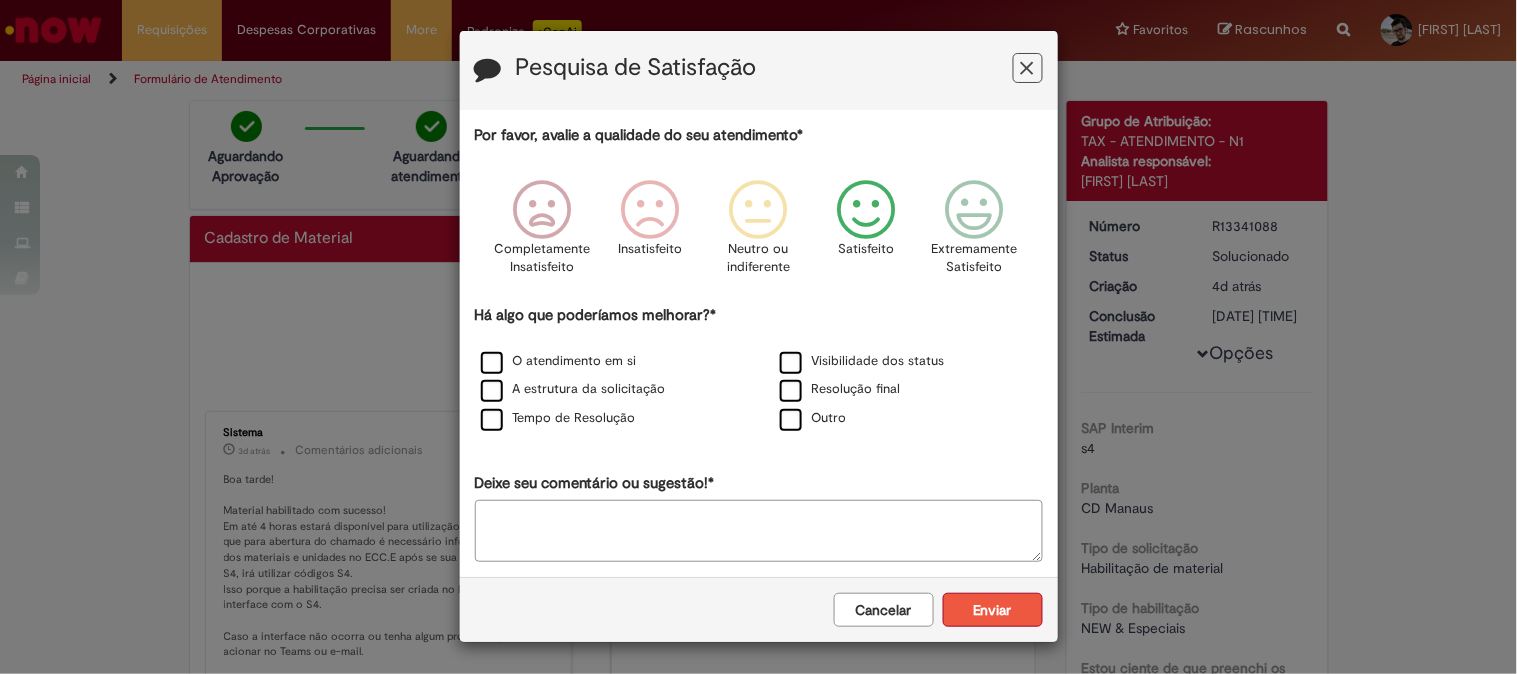 click on "Enviar" at bounding box center [993, 610] 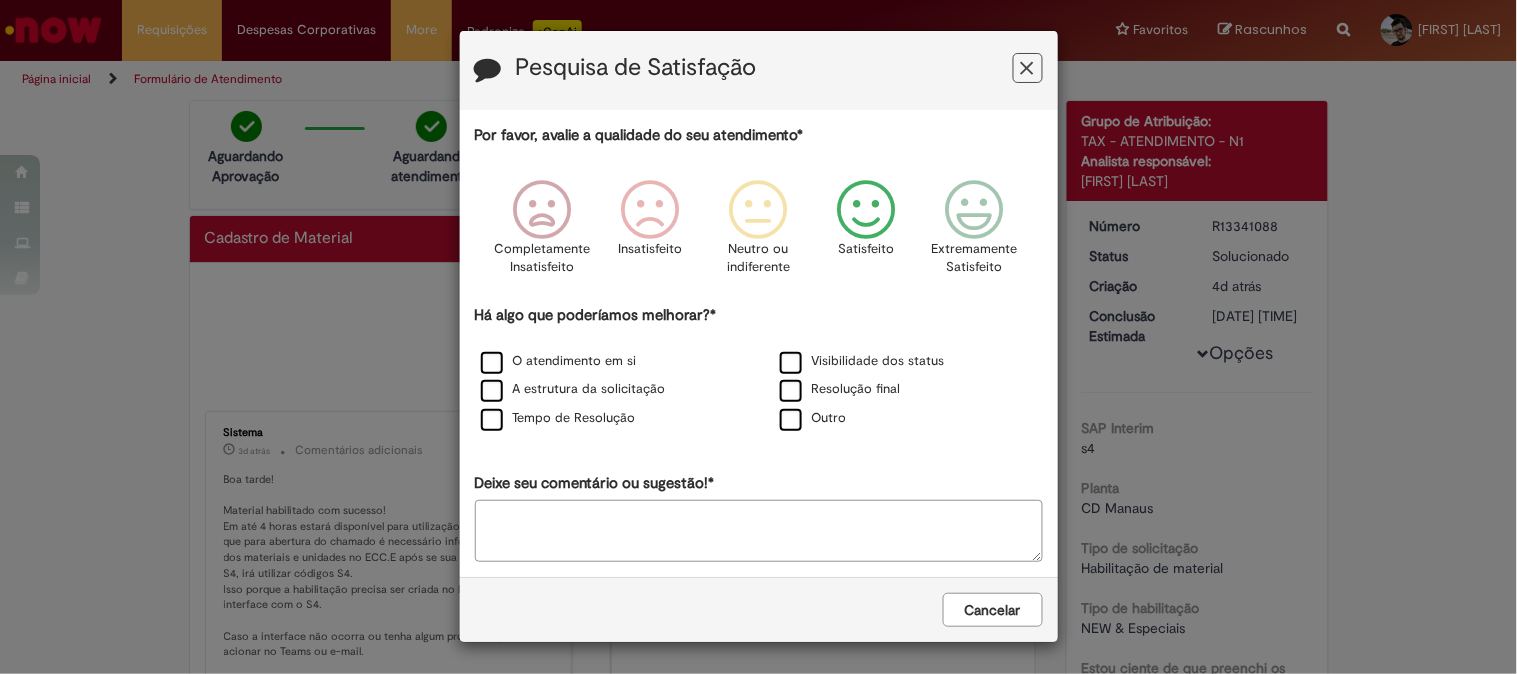 scroll, scrollTop: 0, scrollLeft: 0, axis: both 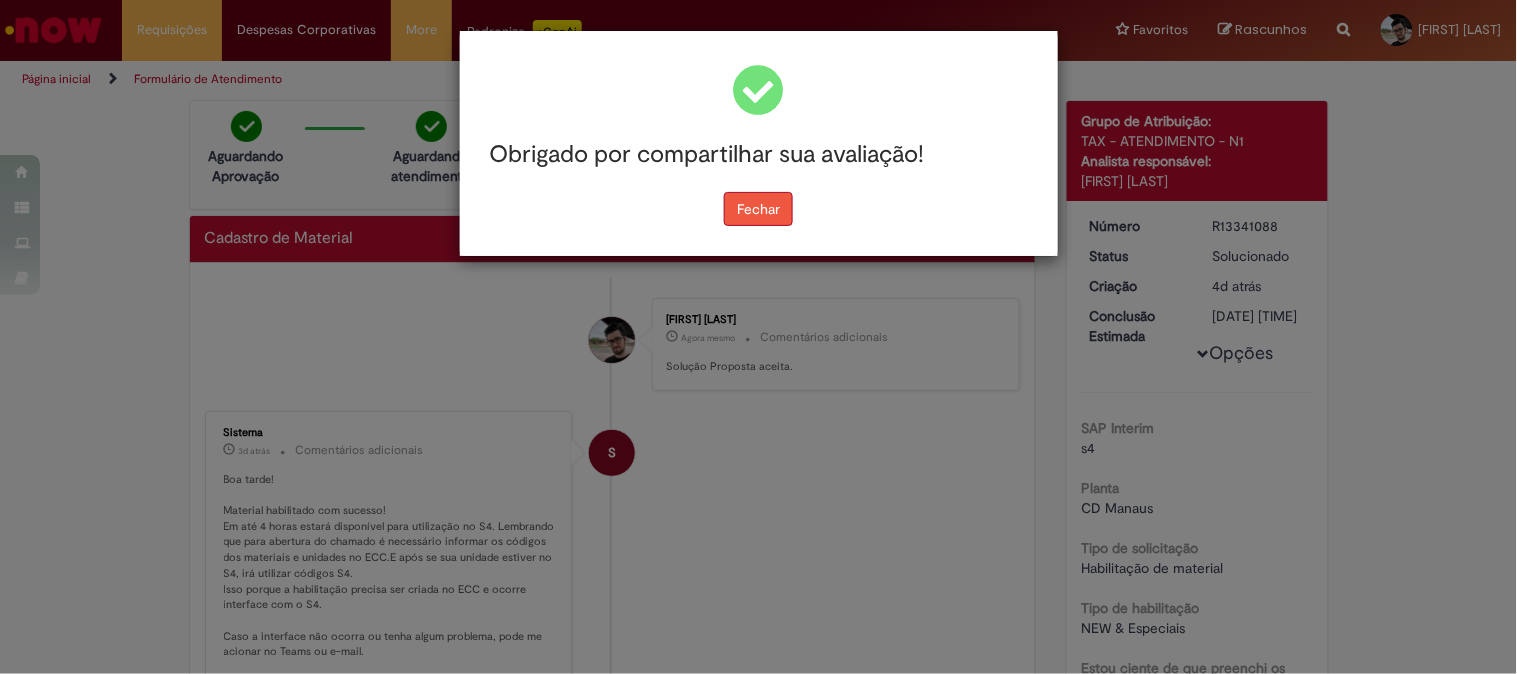 click on "Fechar" at bounding box center [758, 209] 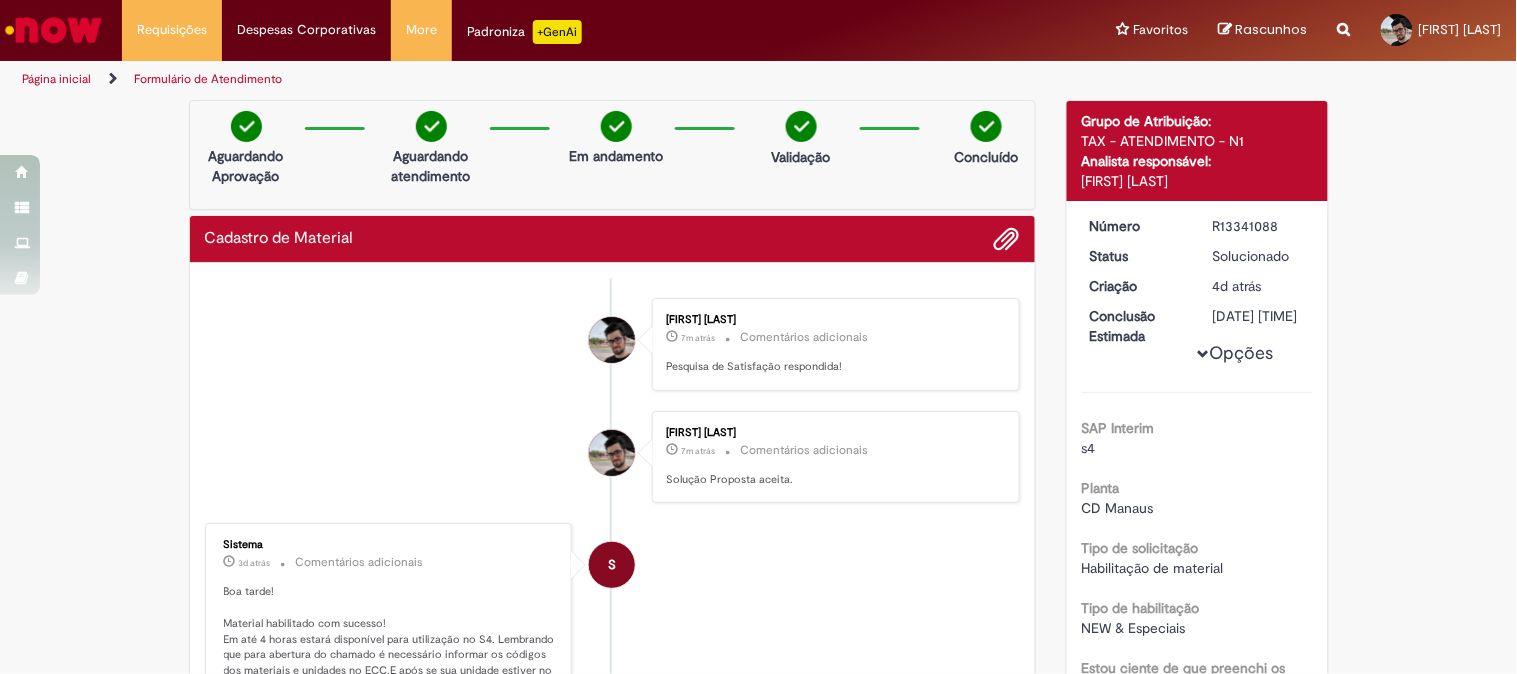 click at bounding box center [53, 30] 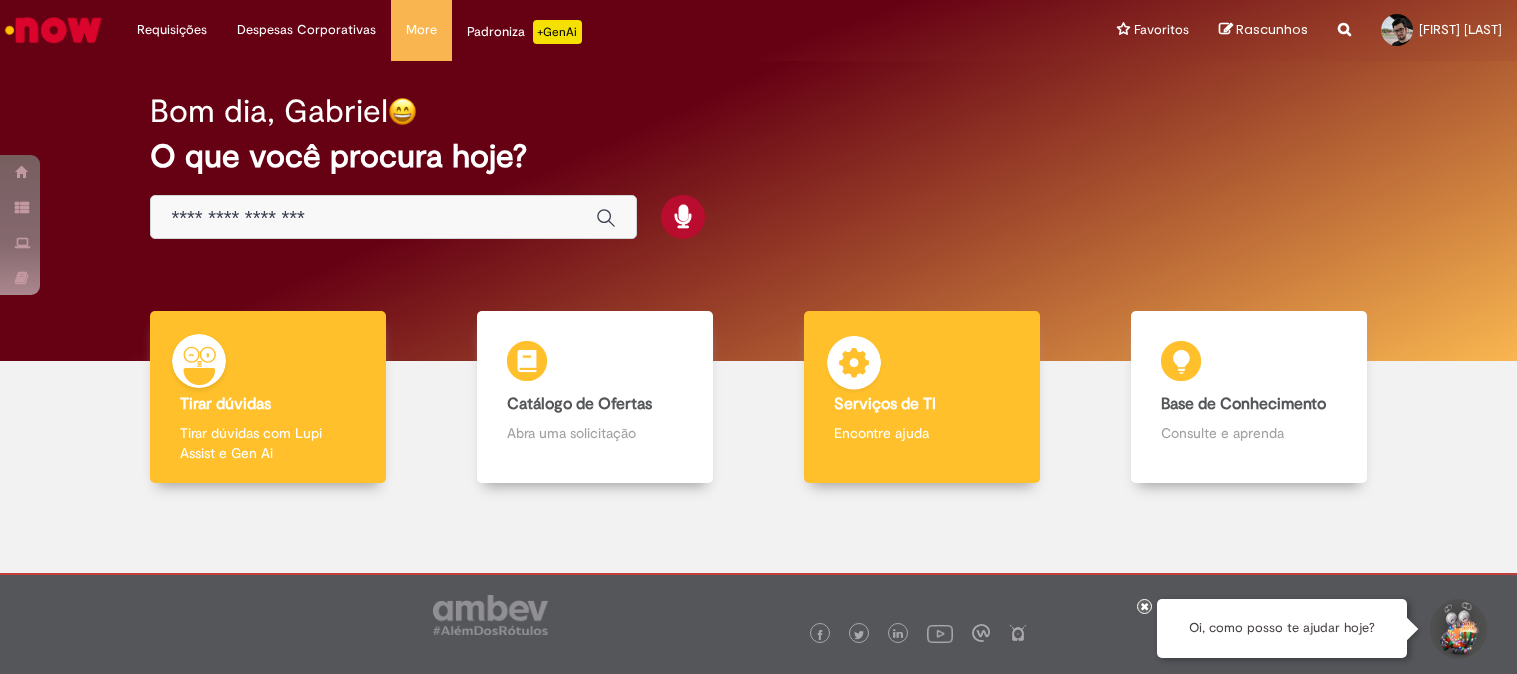 scroll, scrollTop: 0, scrollLeft: 0, axis: both 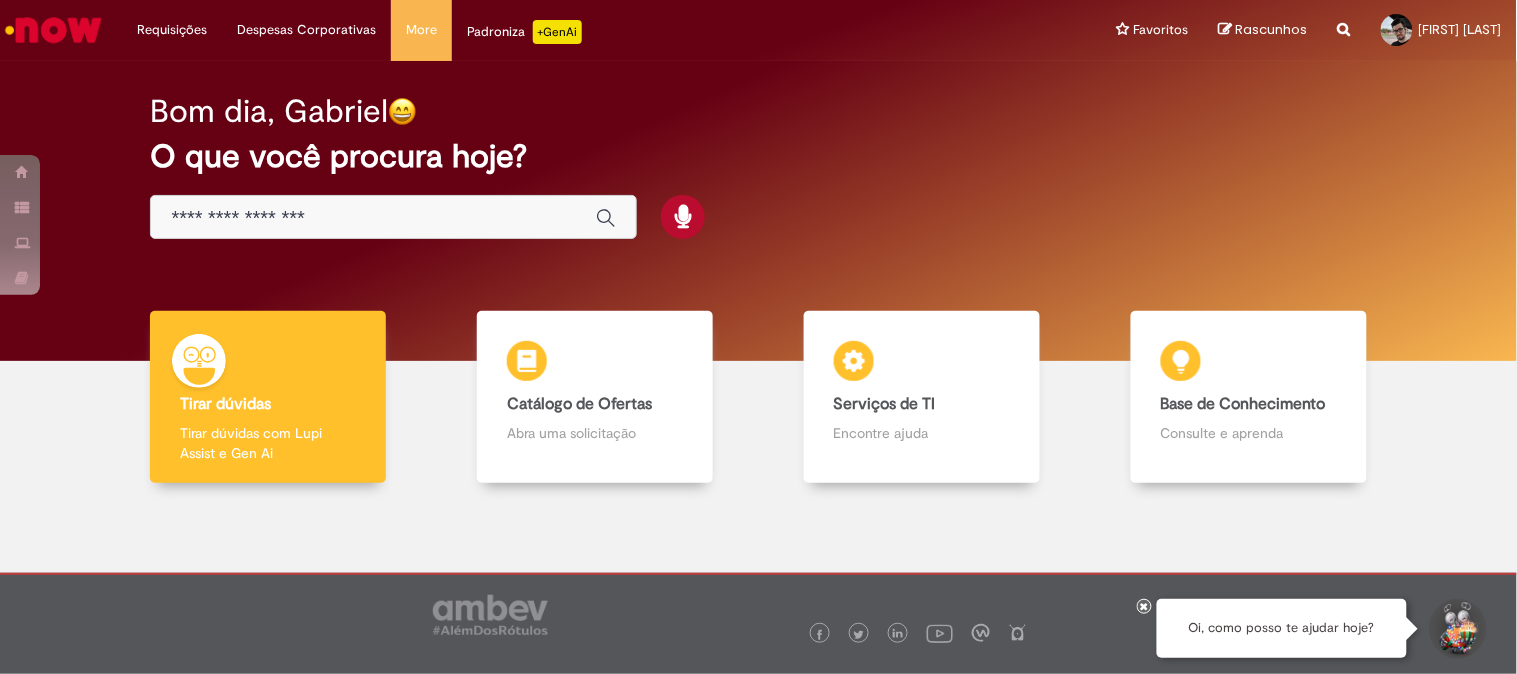 click at bounding box center (393, 217) 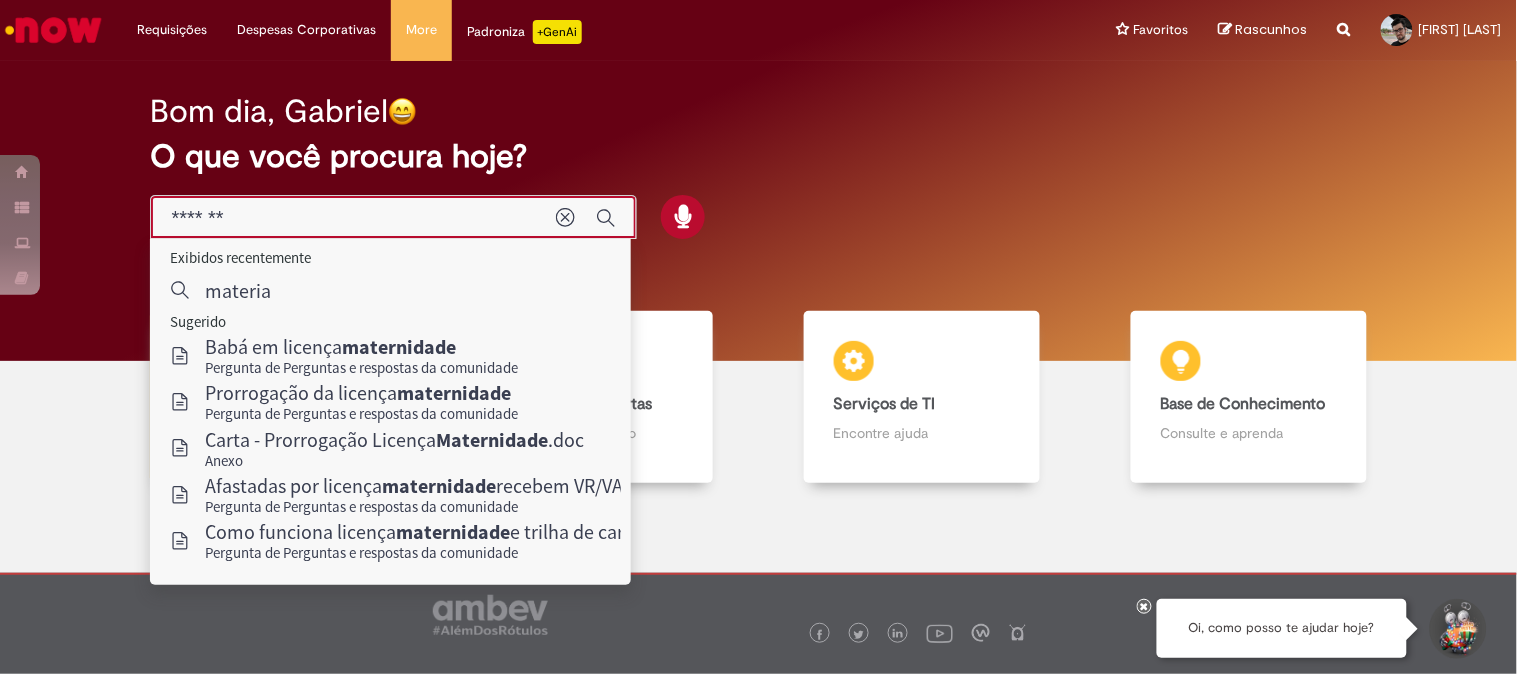 type on "********" 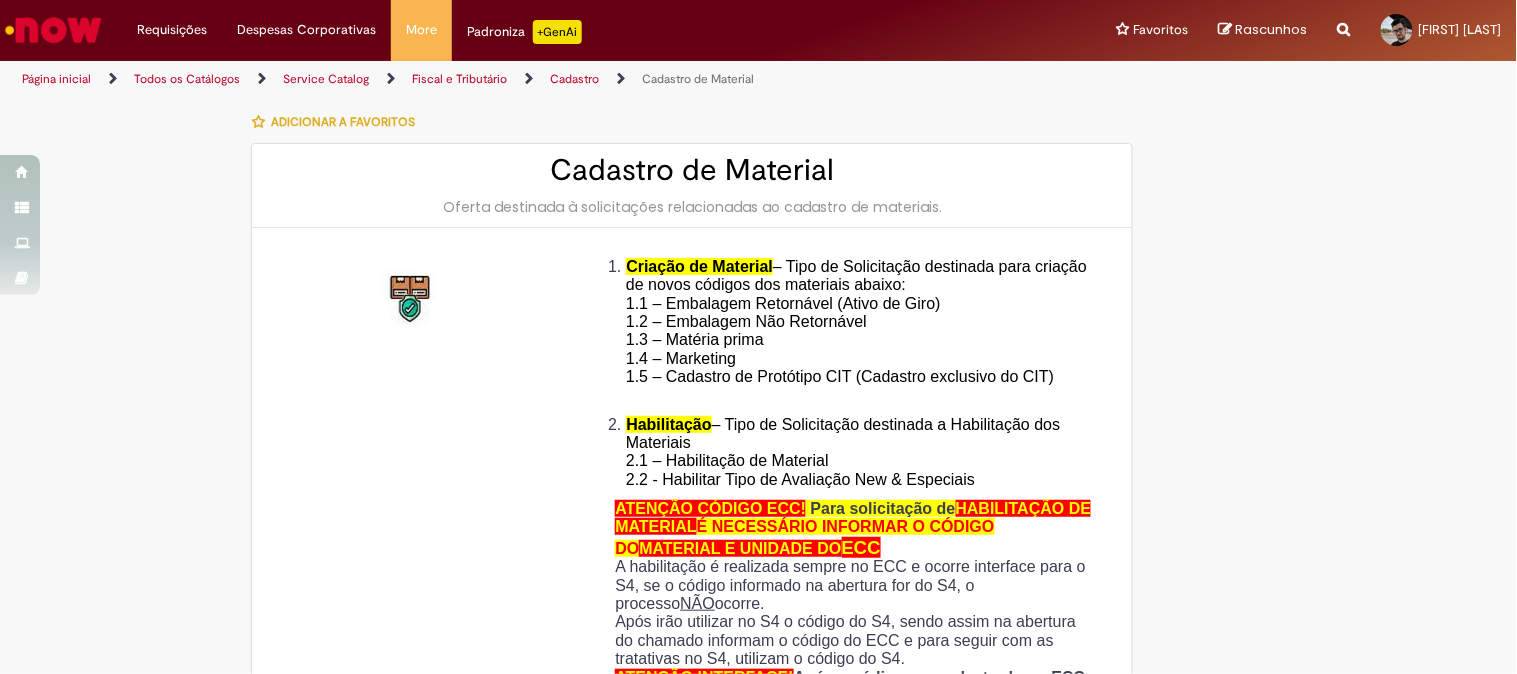 type on "*********" 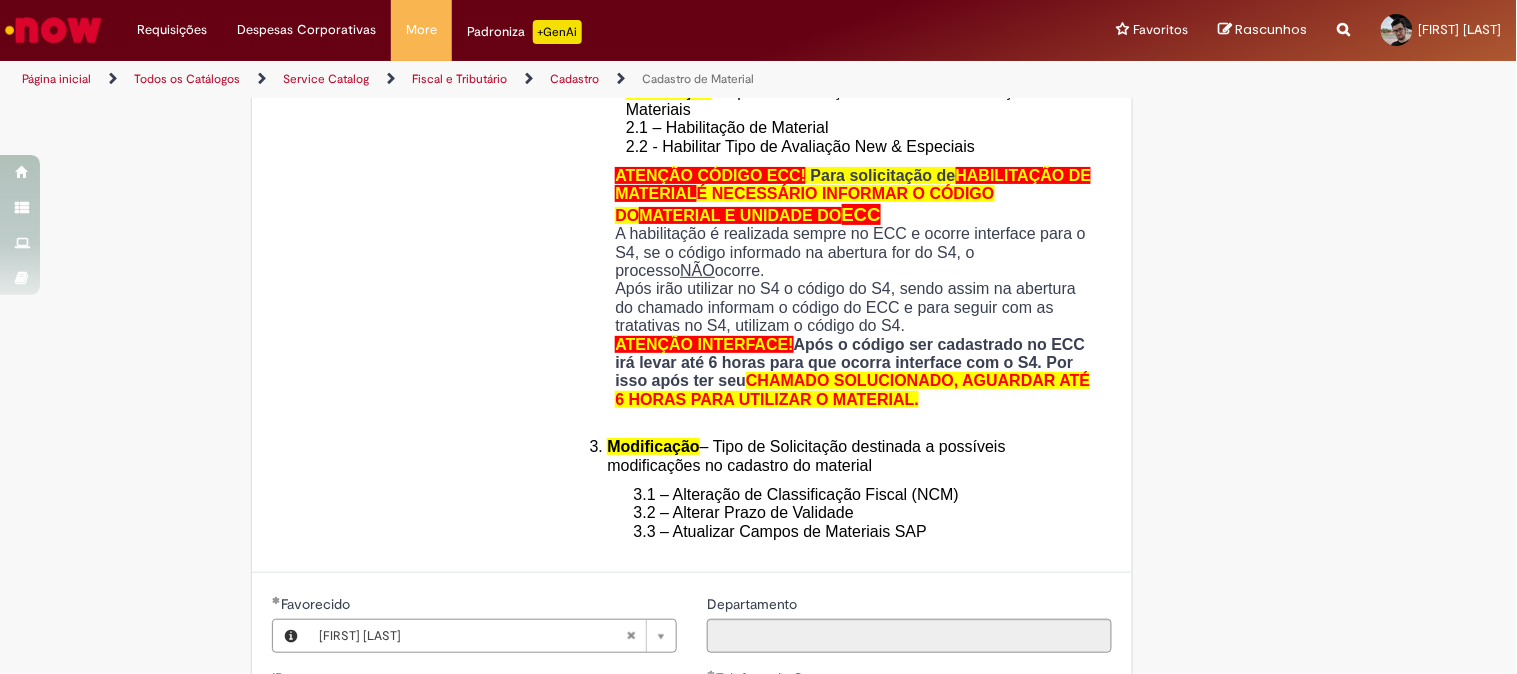 scroll, scrollTop: 666, scrollLeft: 0, axis: vertical 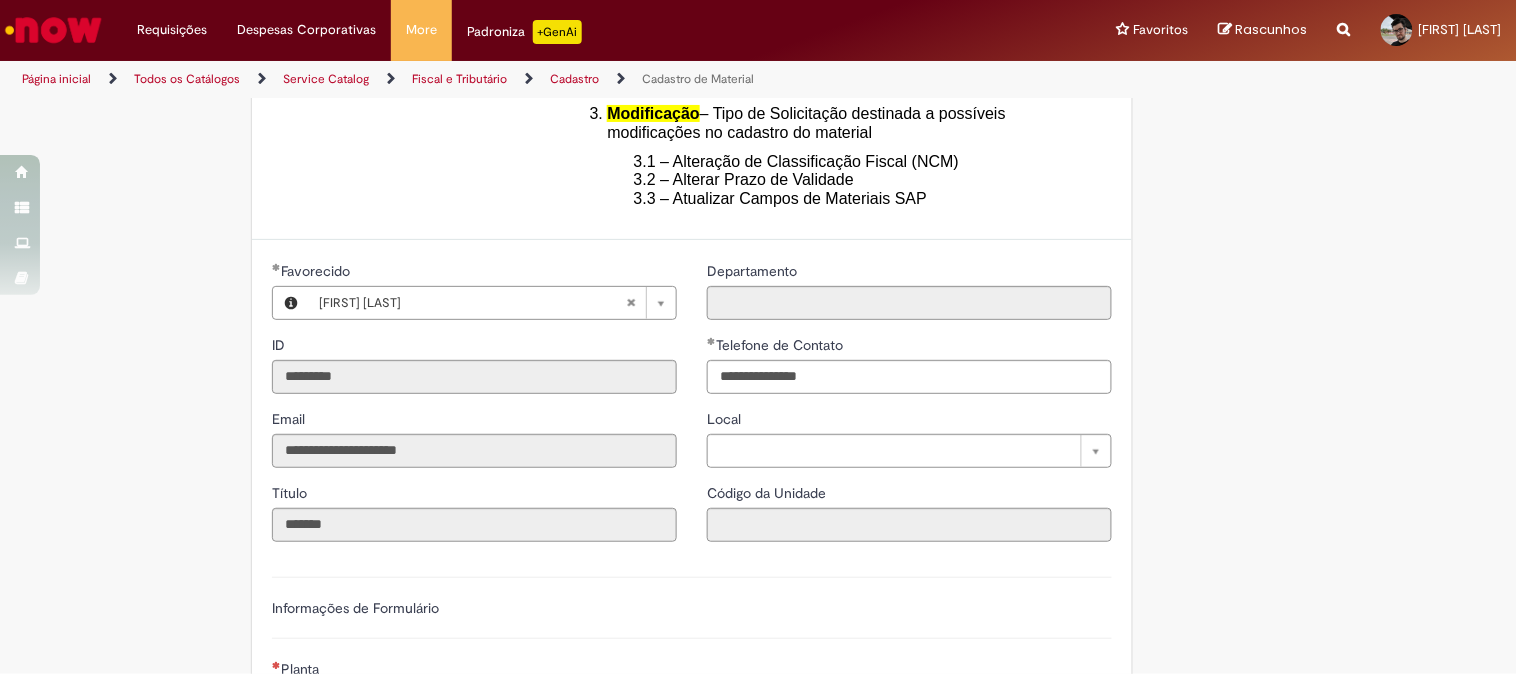 click on "Local" at bounding box center (909, 421) 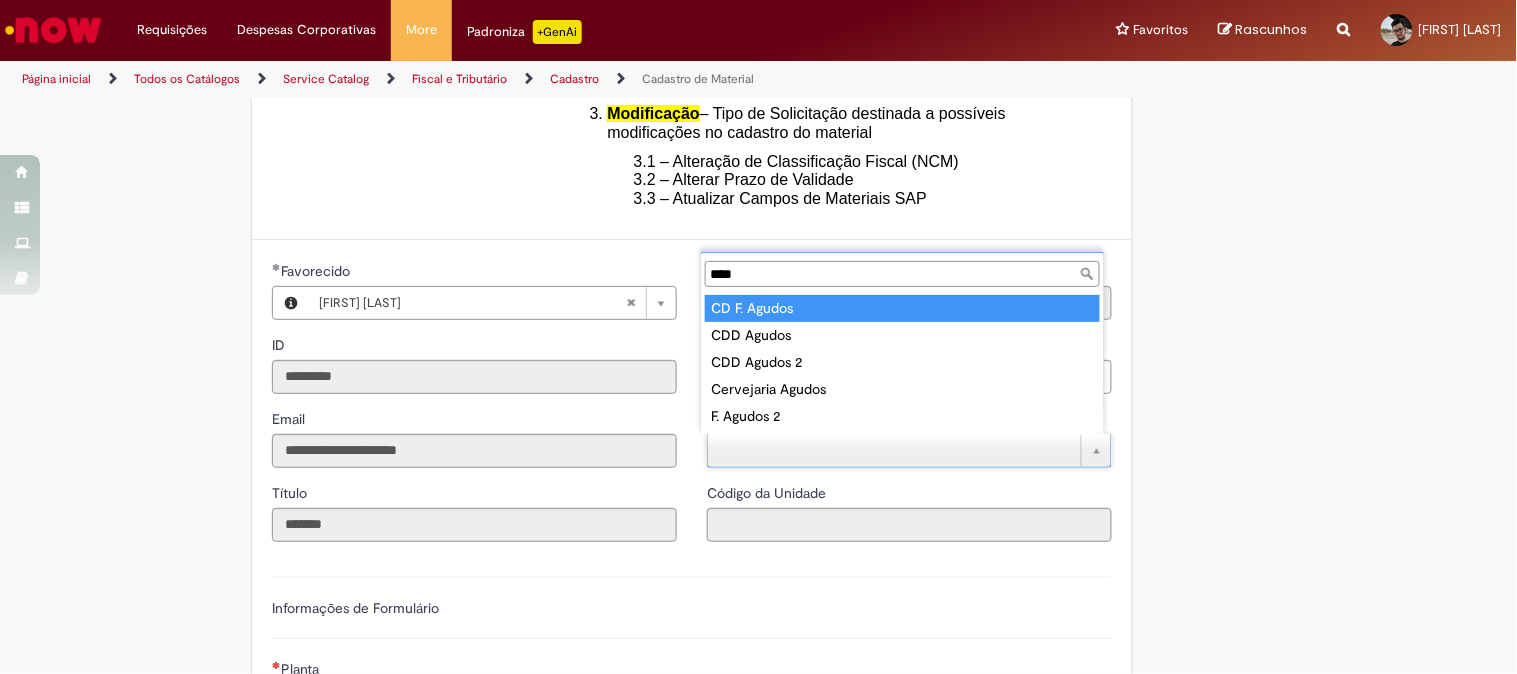 scroll, scrollTop: 0, scrollLeft: 0, axis: both 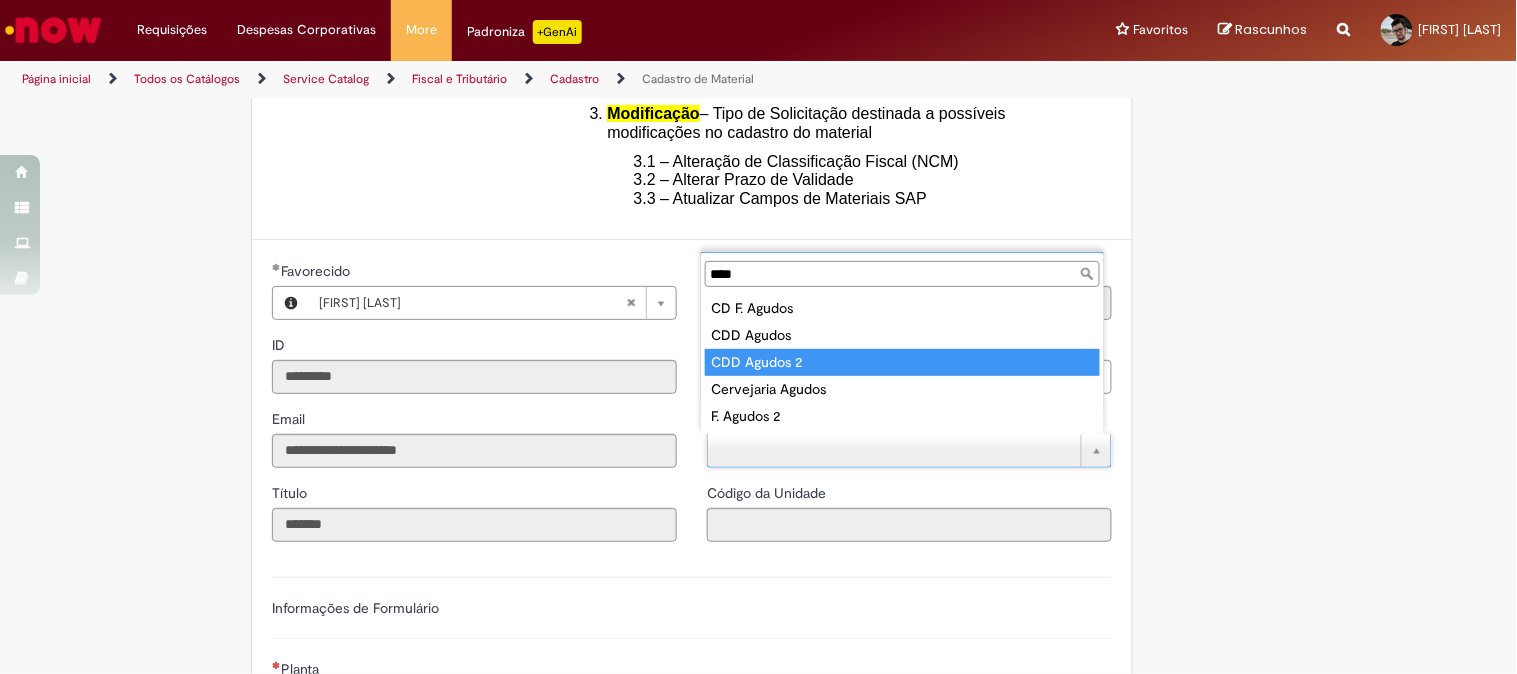 type on "****" 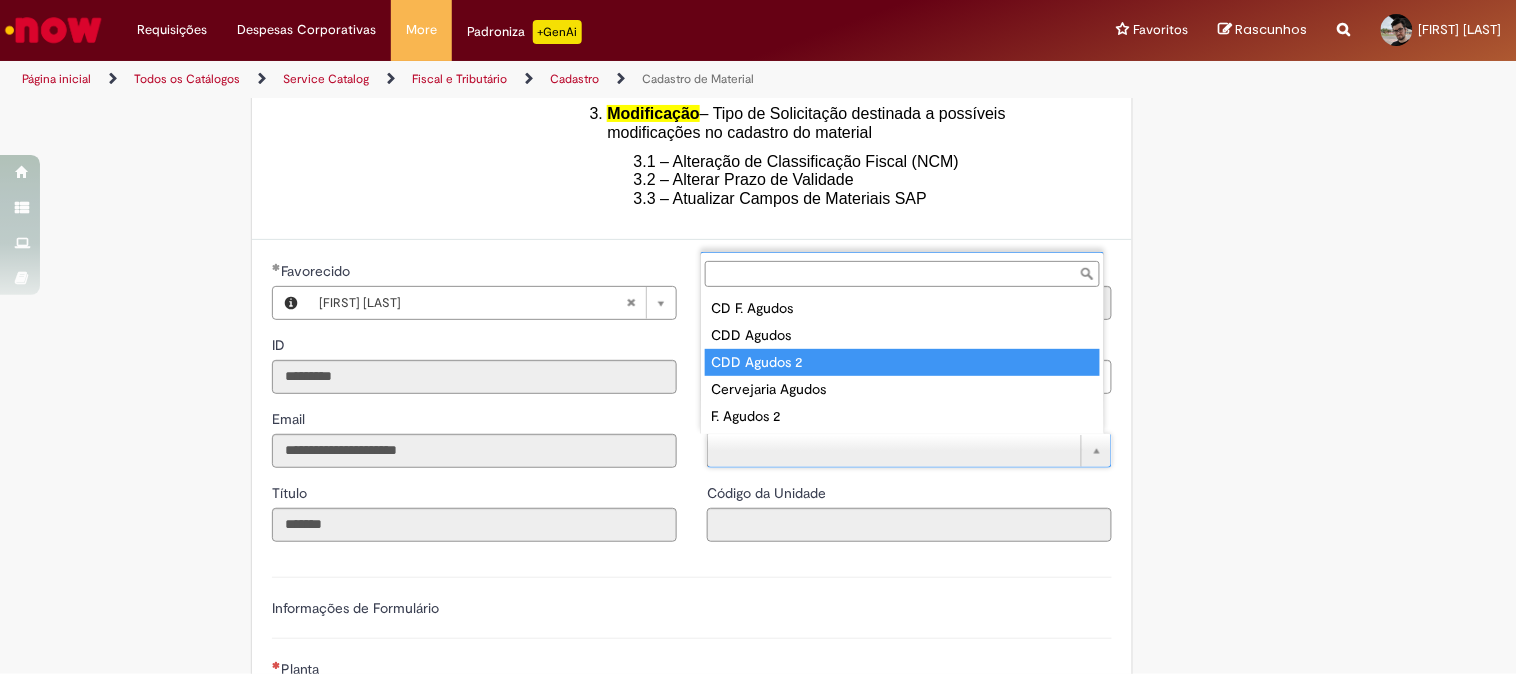 type on "****" 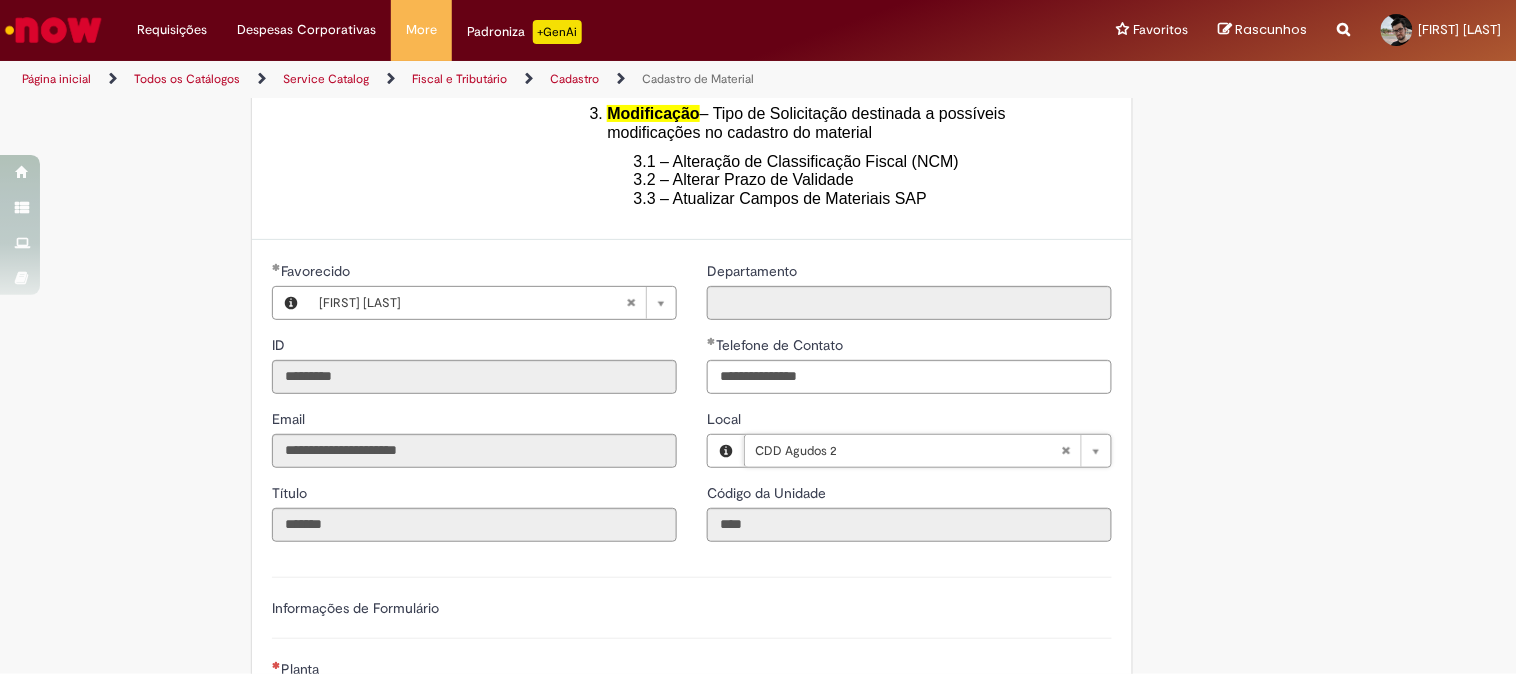 type 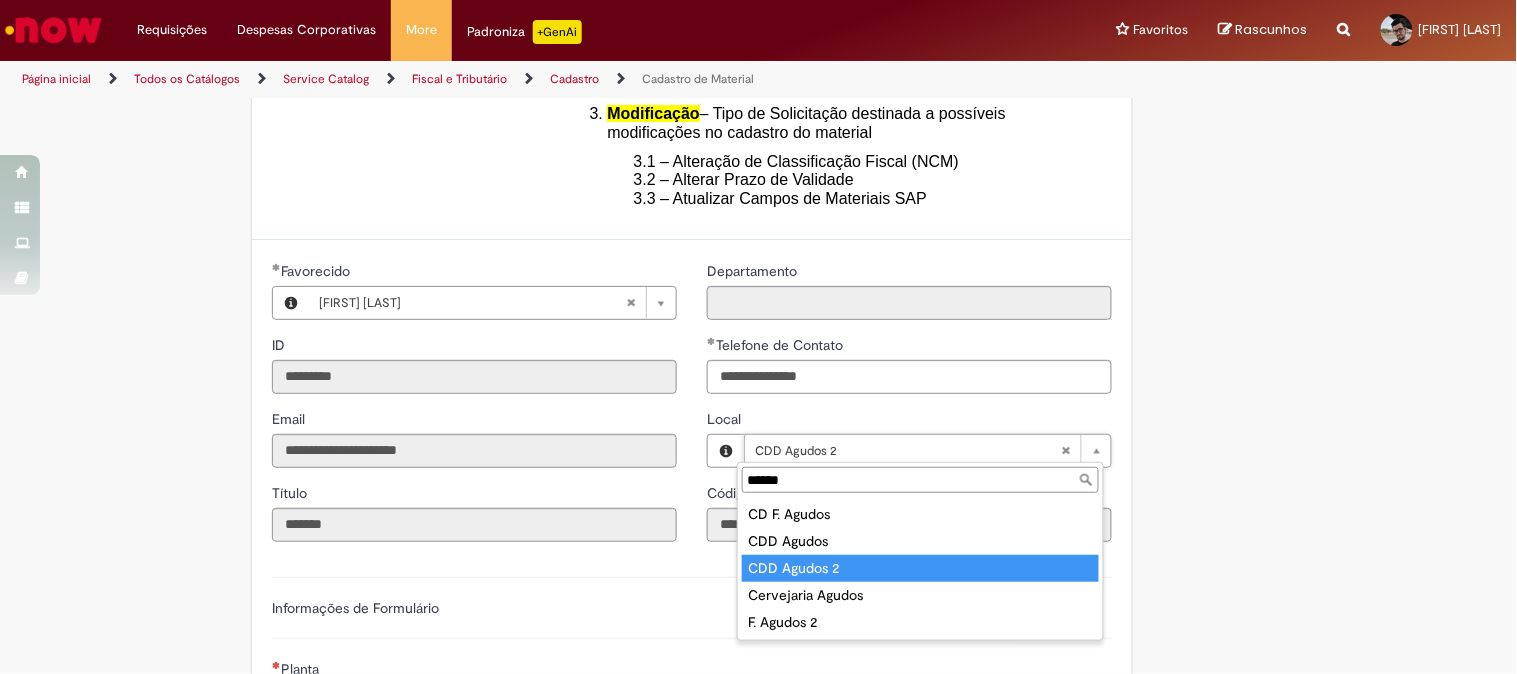 type on "******" 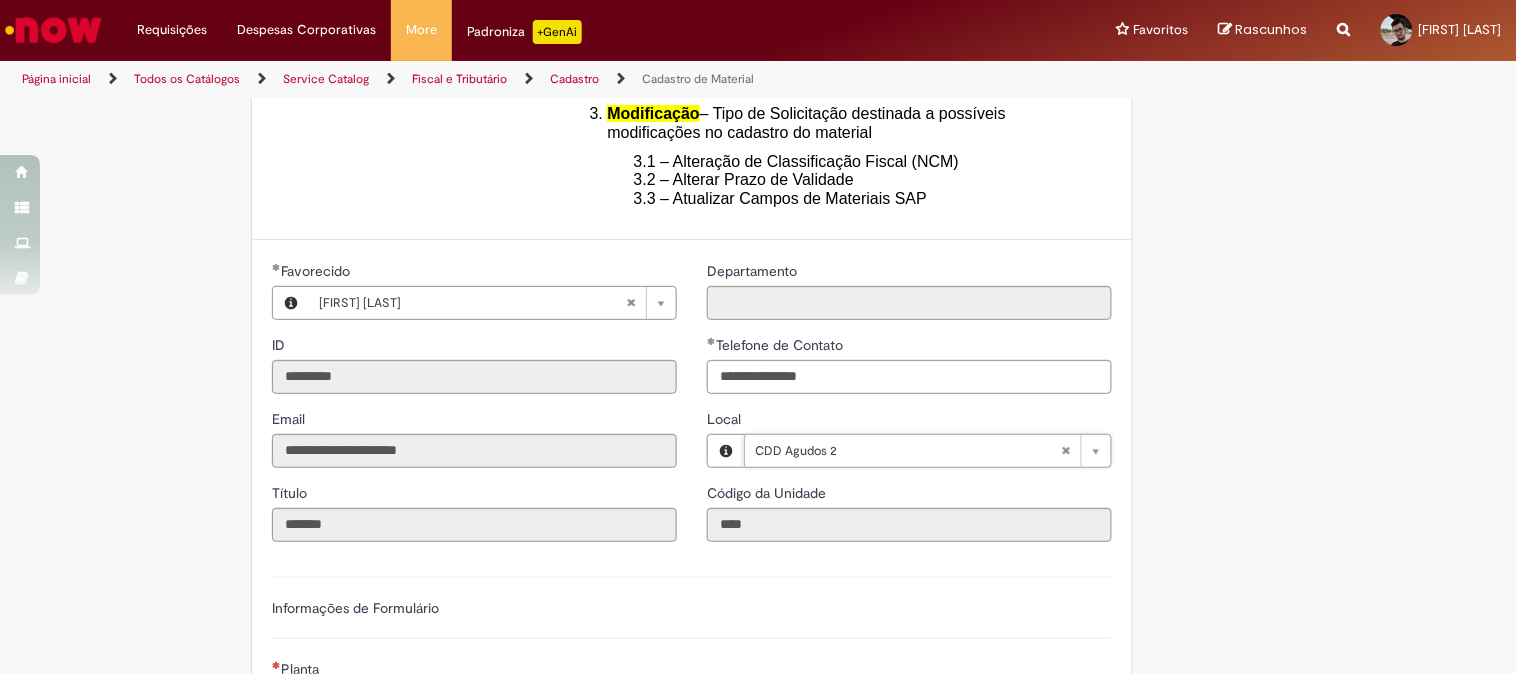 scroll, scrollTop: 0, scrollLeft: 90, axis: horizontal 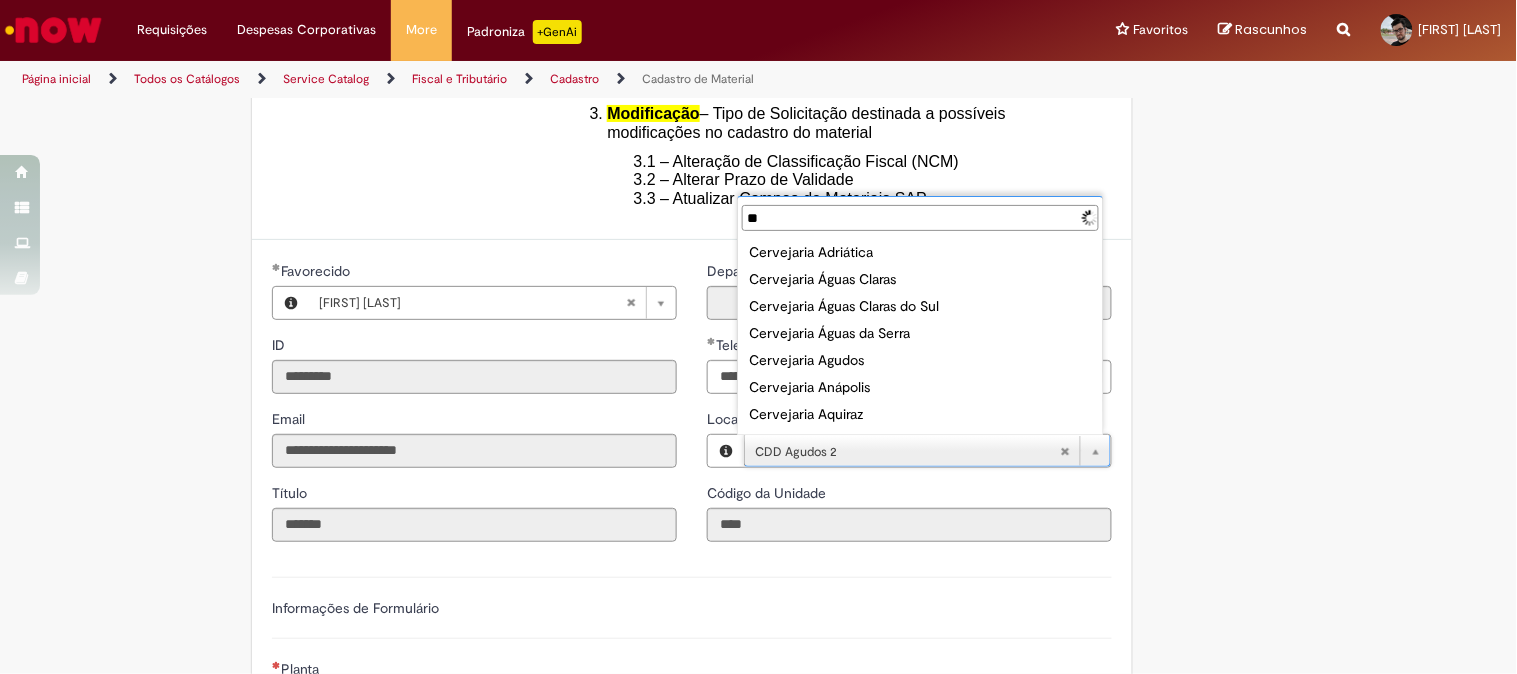 type on "*" 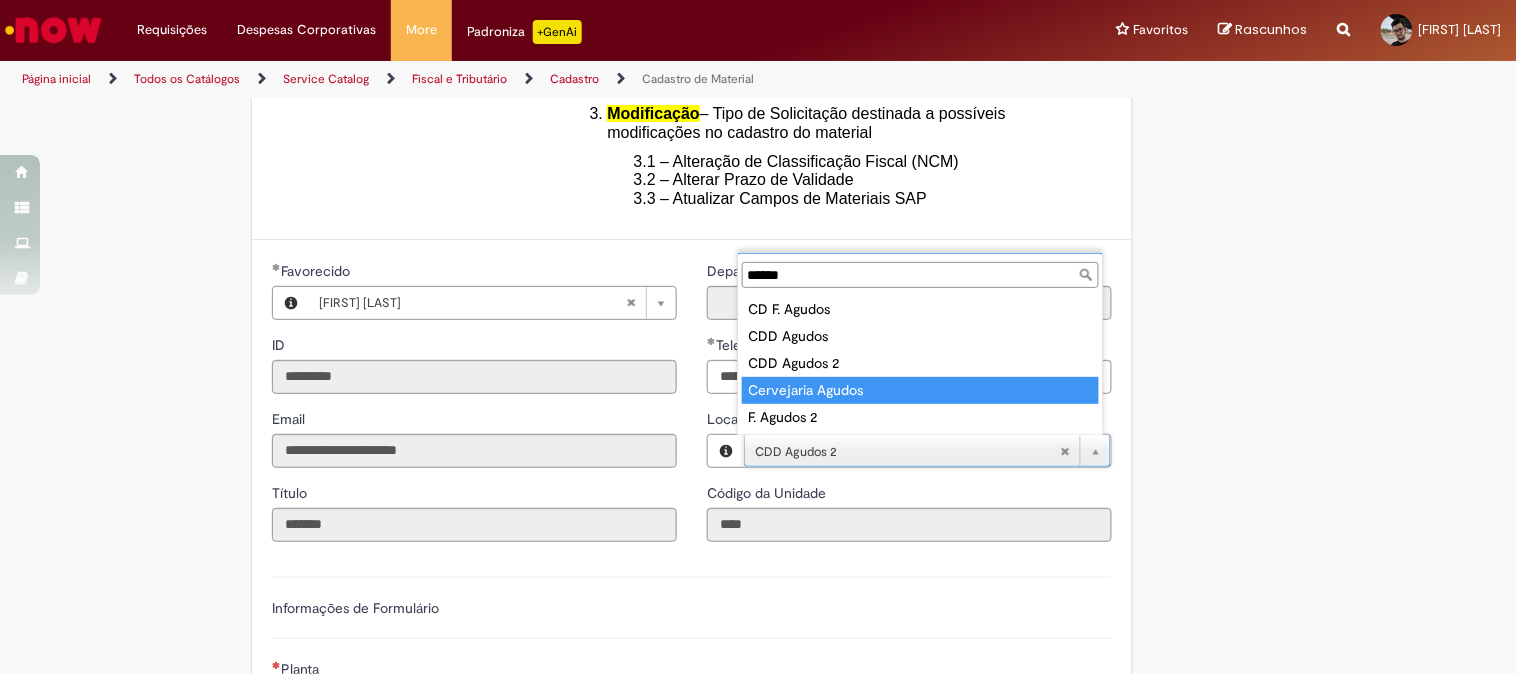 type on "******" 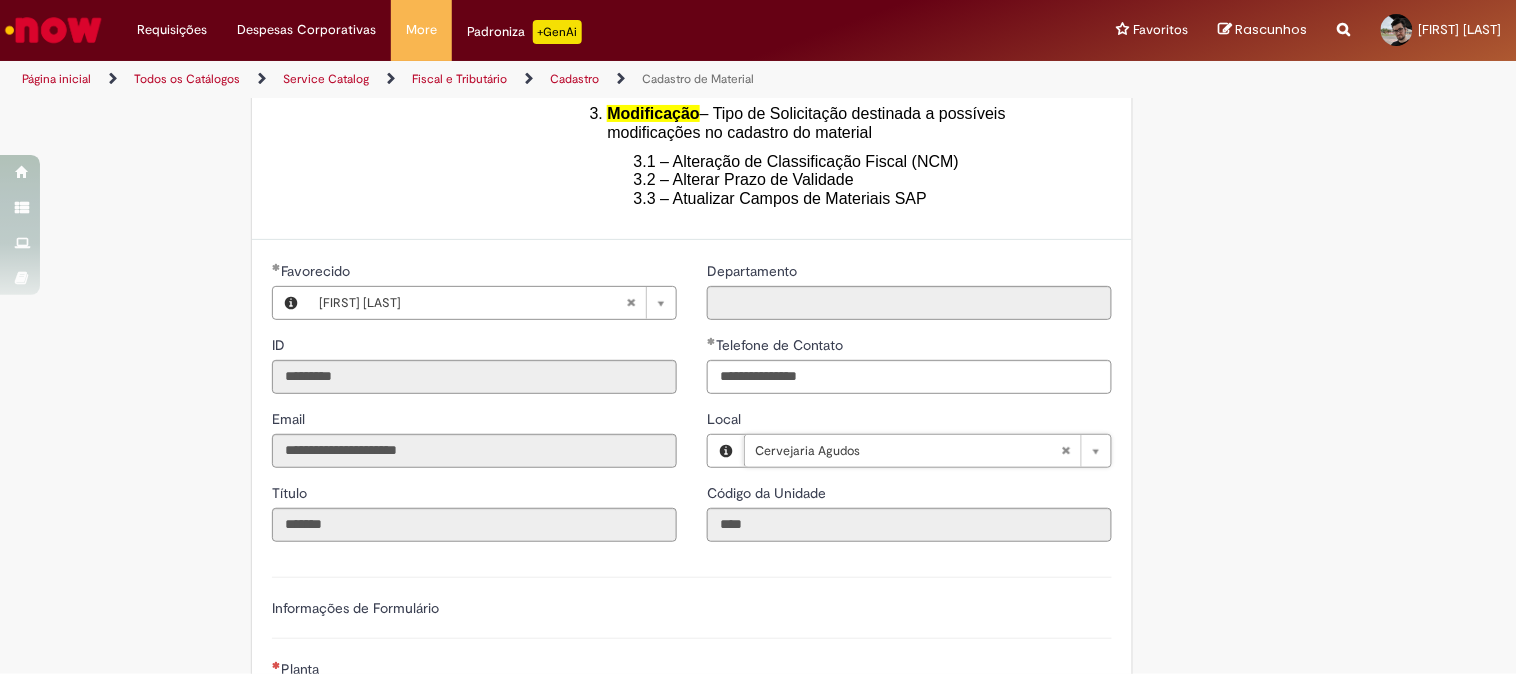 type on "****" 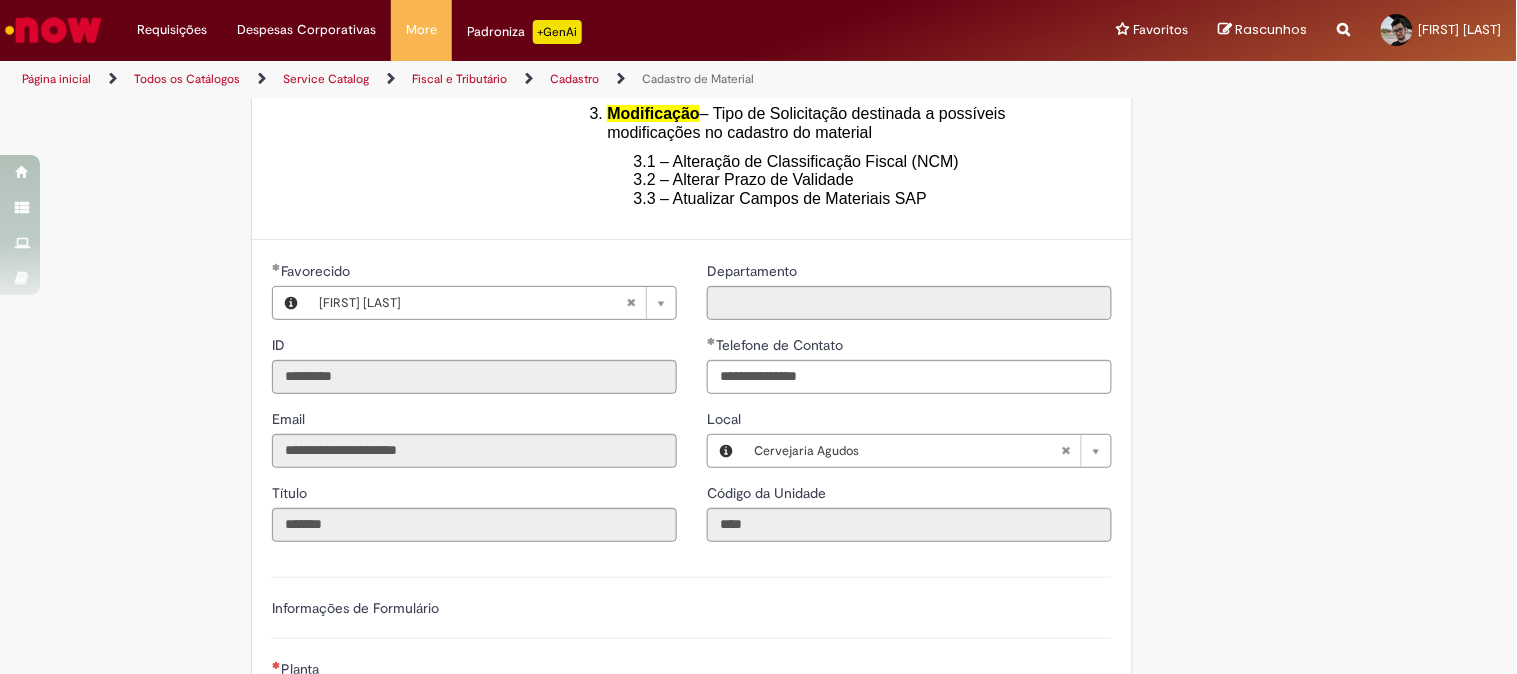 scroll, scrollTop: 0, scrollLeft: 0, axis: both 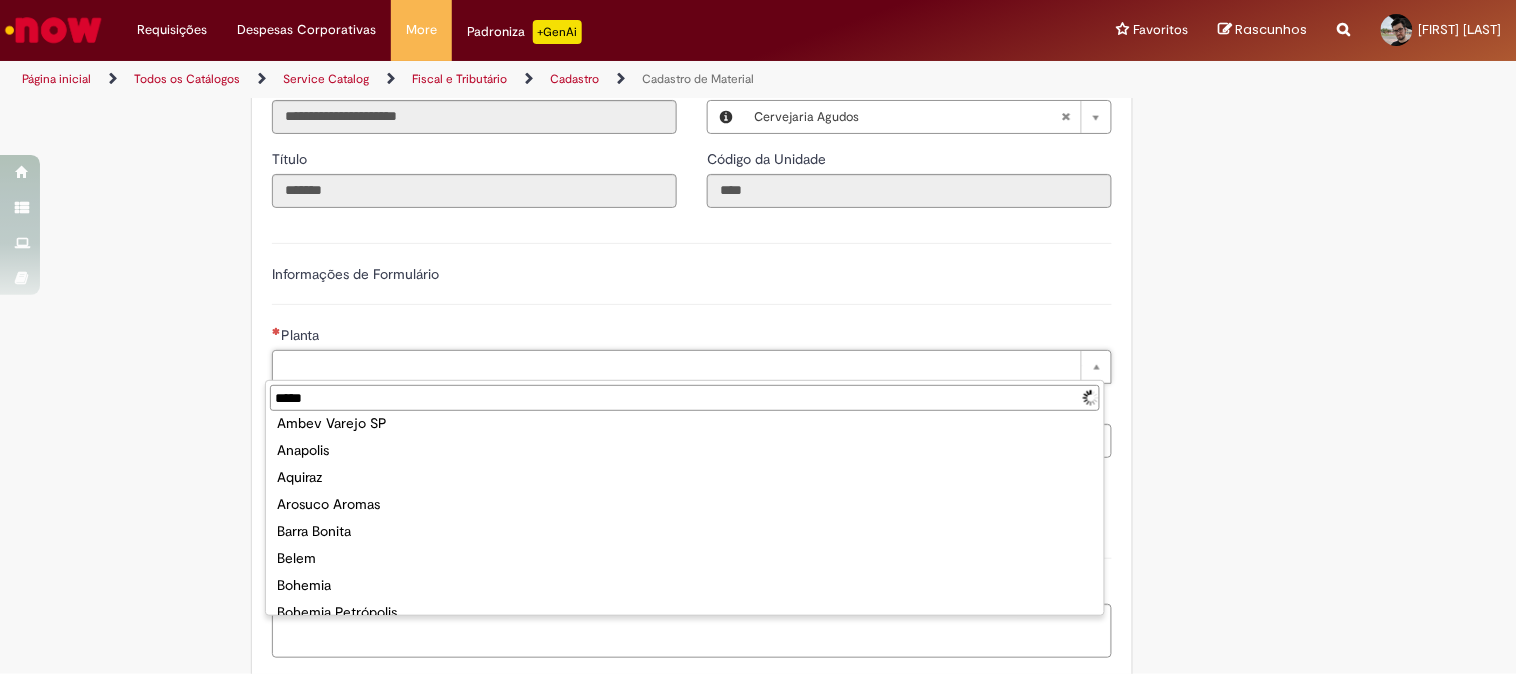 type on "******" 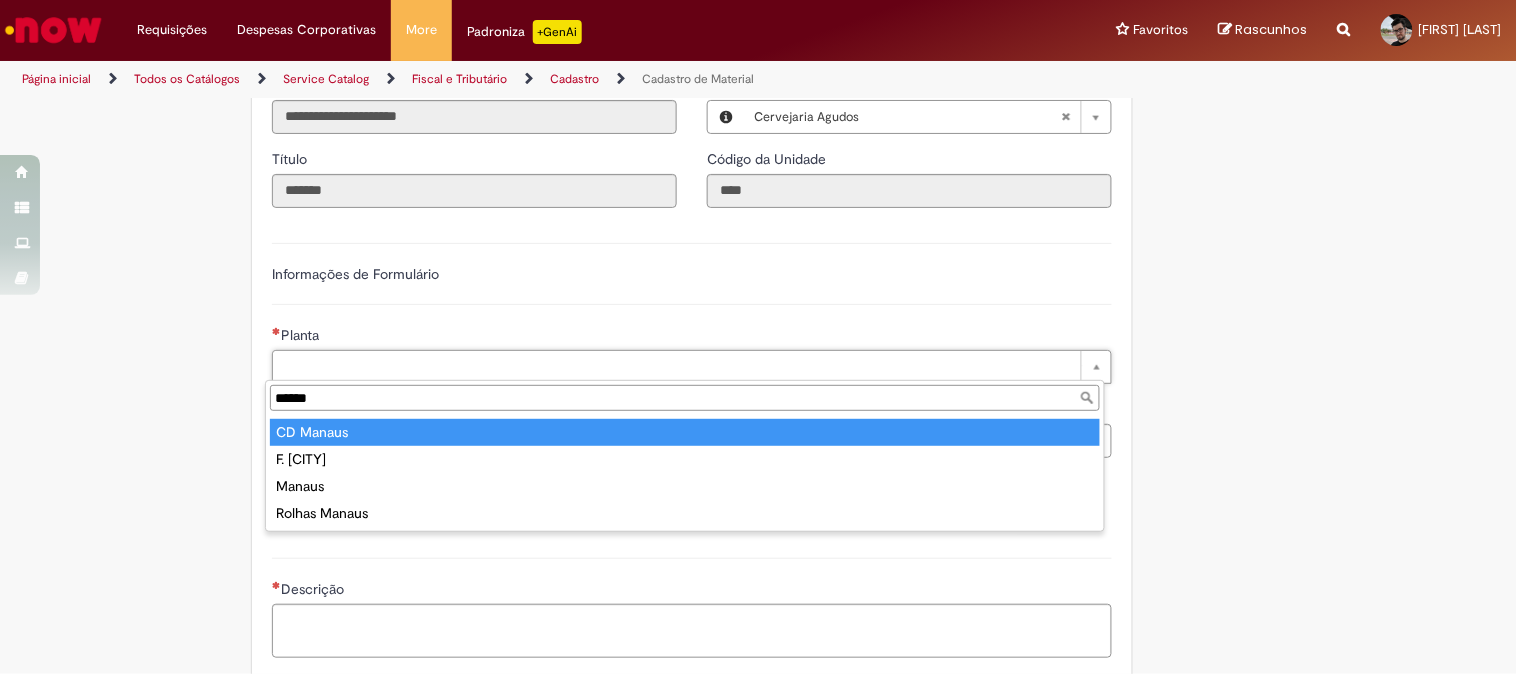 scroll, scrollTop: 0, scrollLeft: 0, axis: both 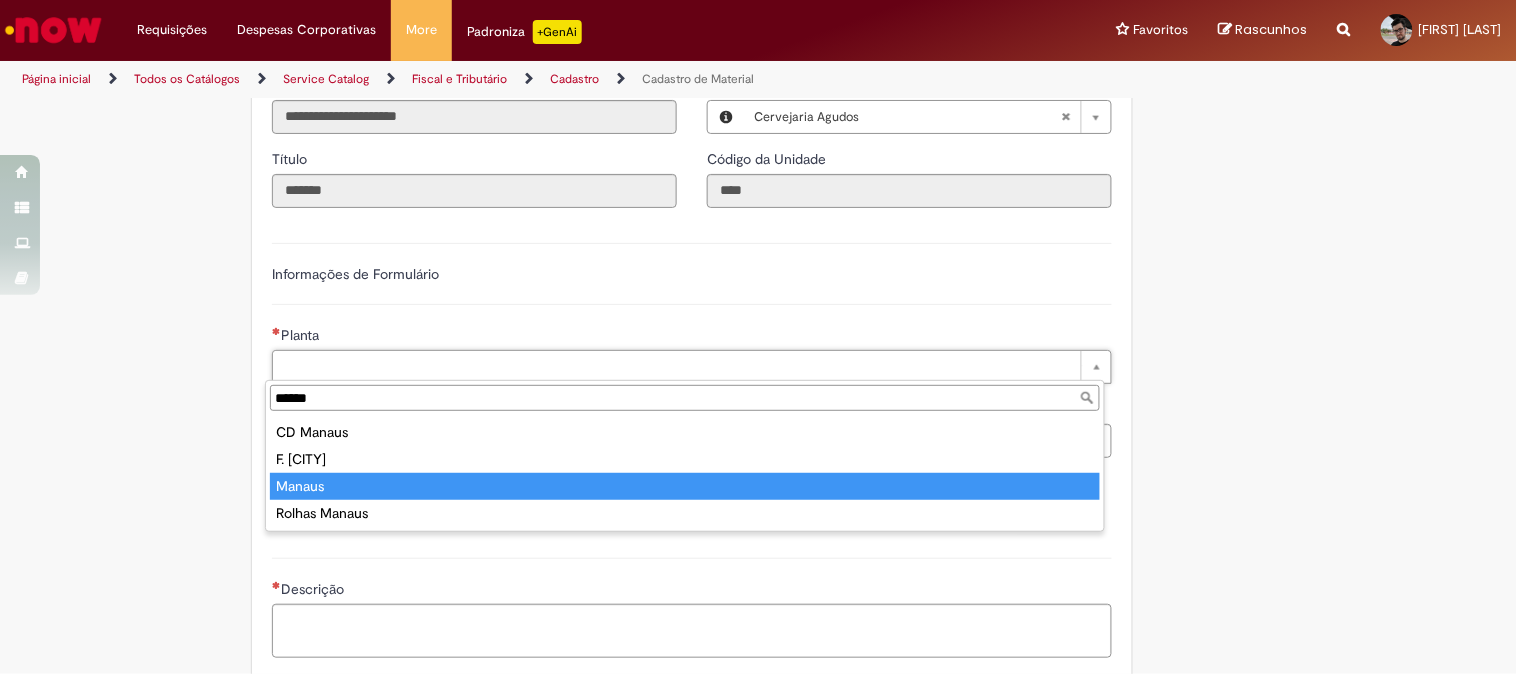 type on "******" 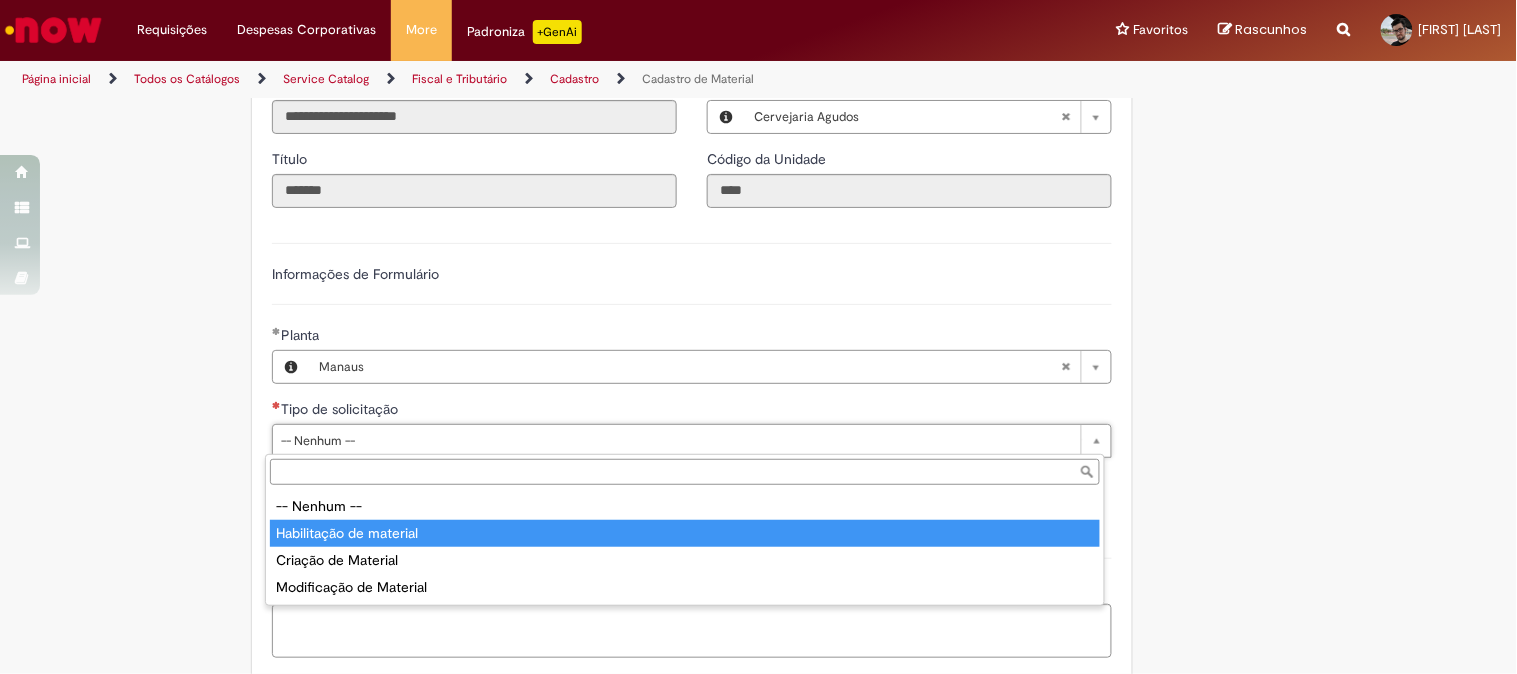 type on "**********" 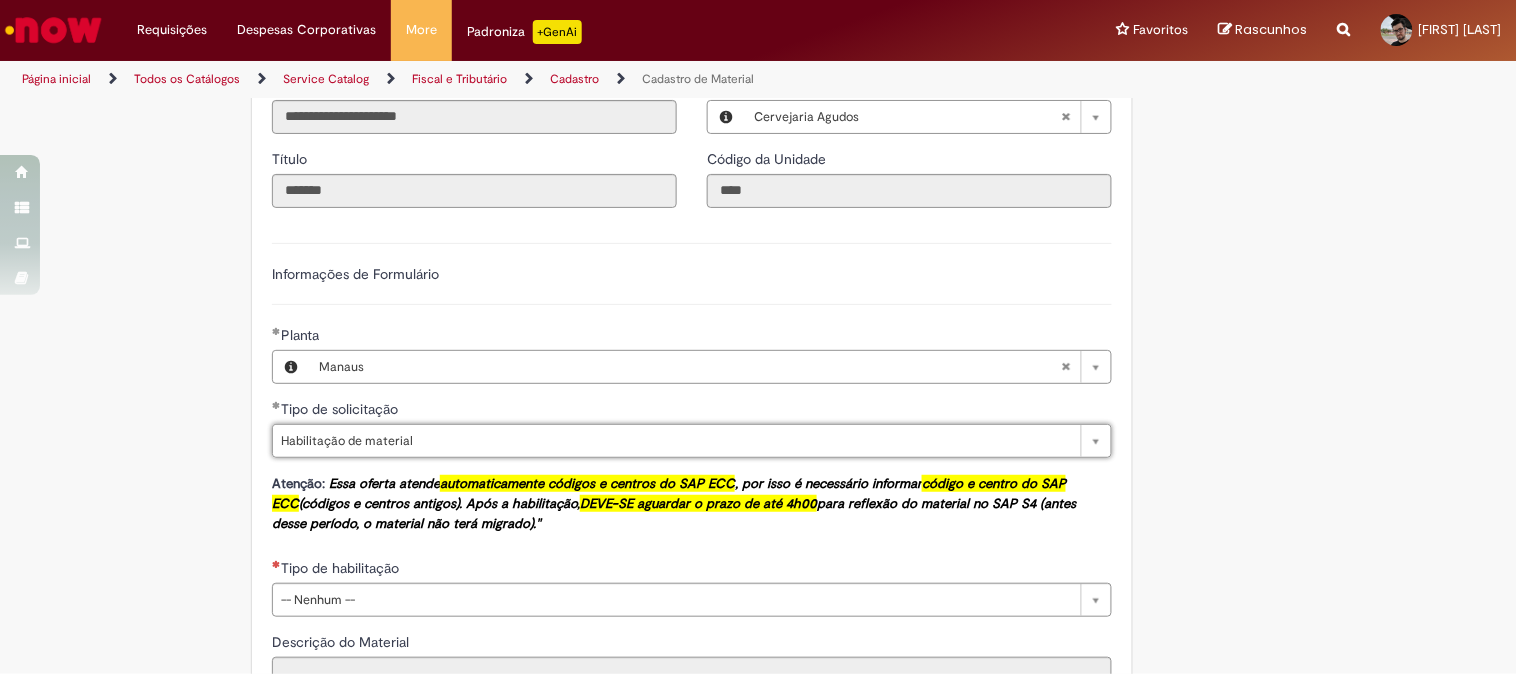 click on "Descrição do Material" at bounding box center (342, 642) 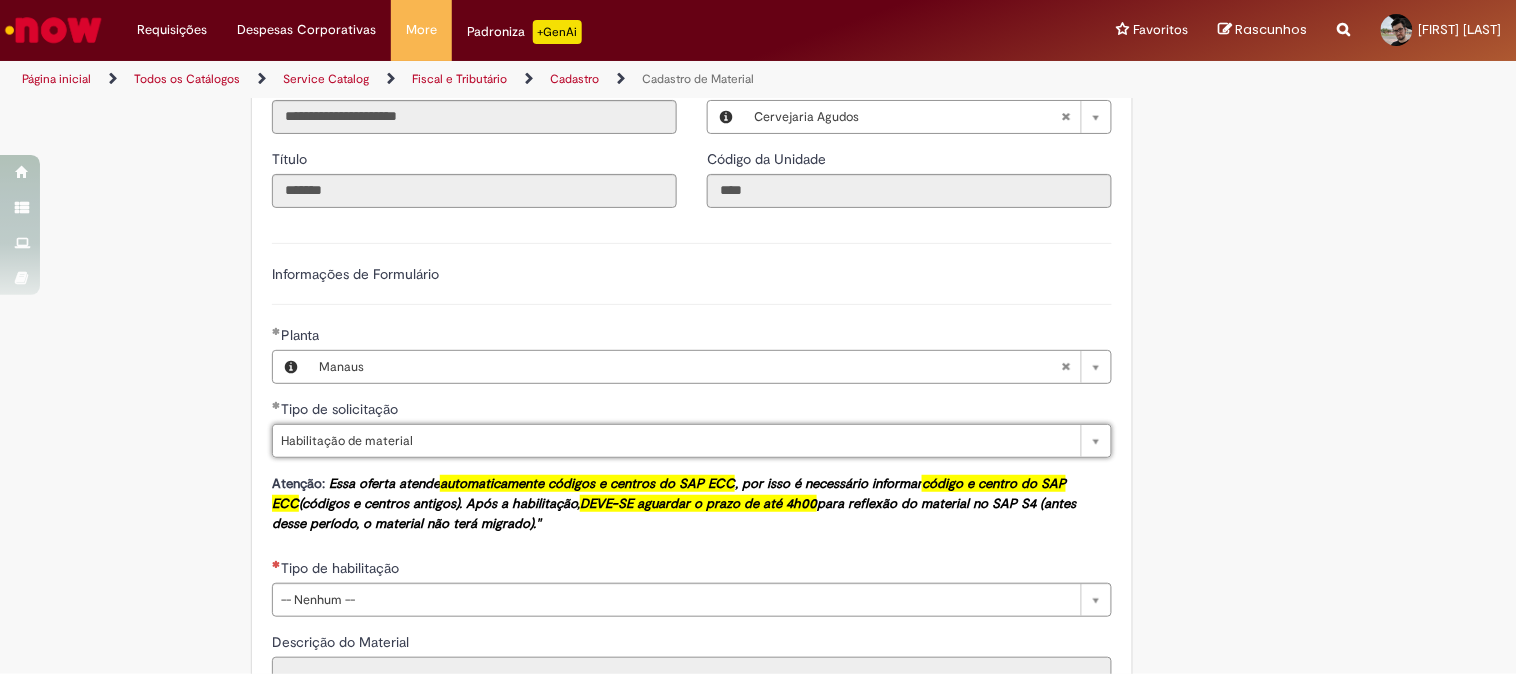 click on "Descrição do Material" at bounding box center [692, 674] 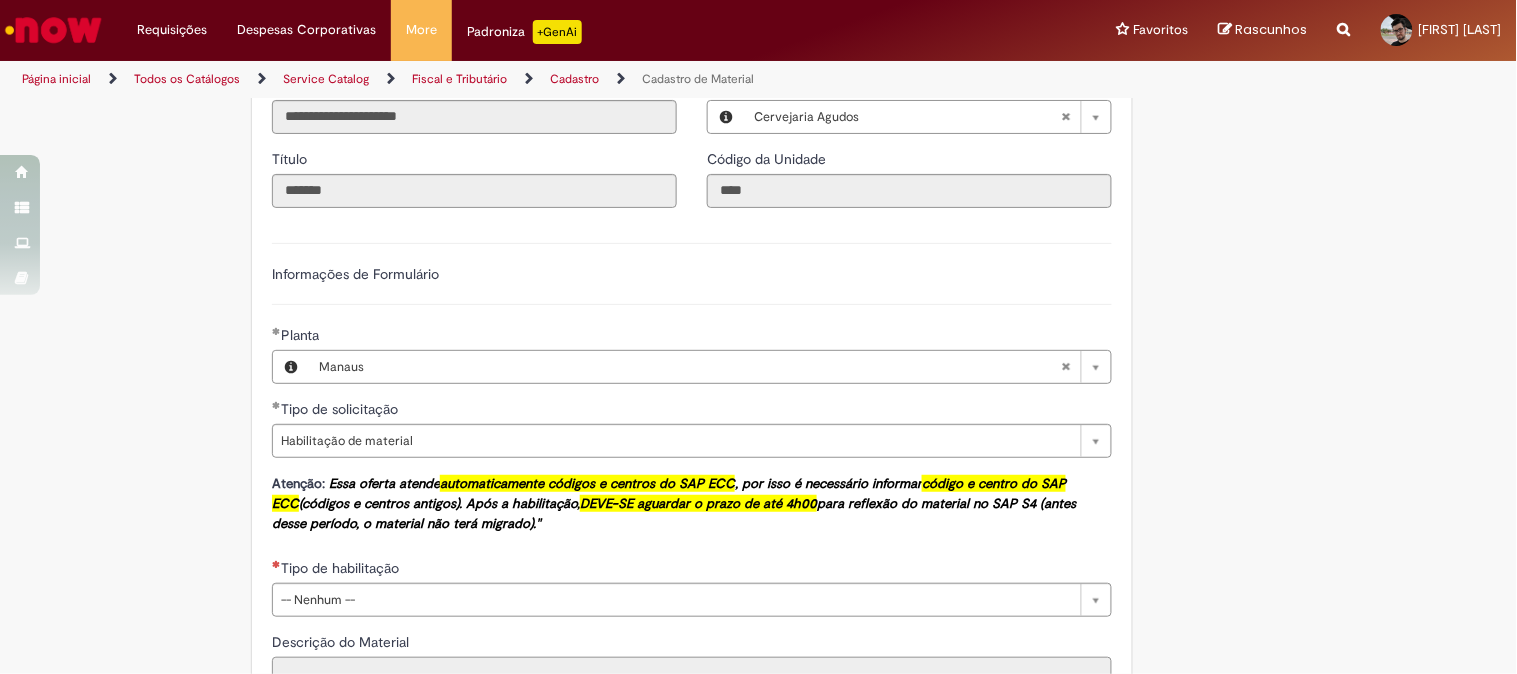 scroll, scrollTop: 1016, scrollLeft: 0, axis: vertical 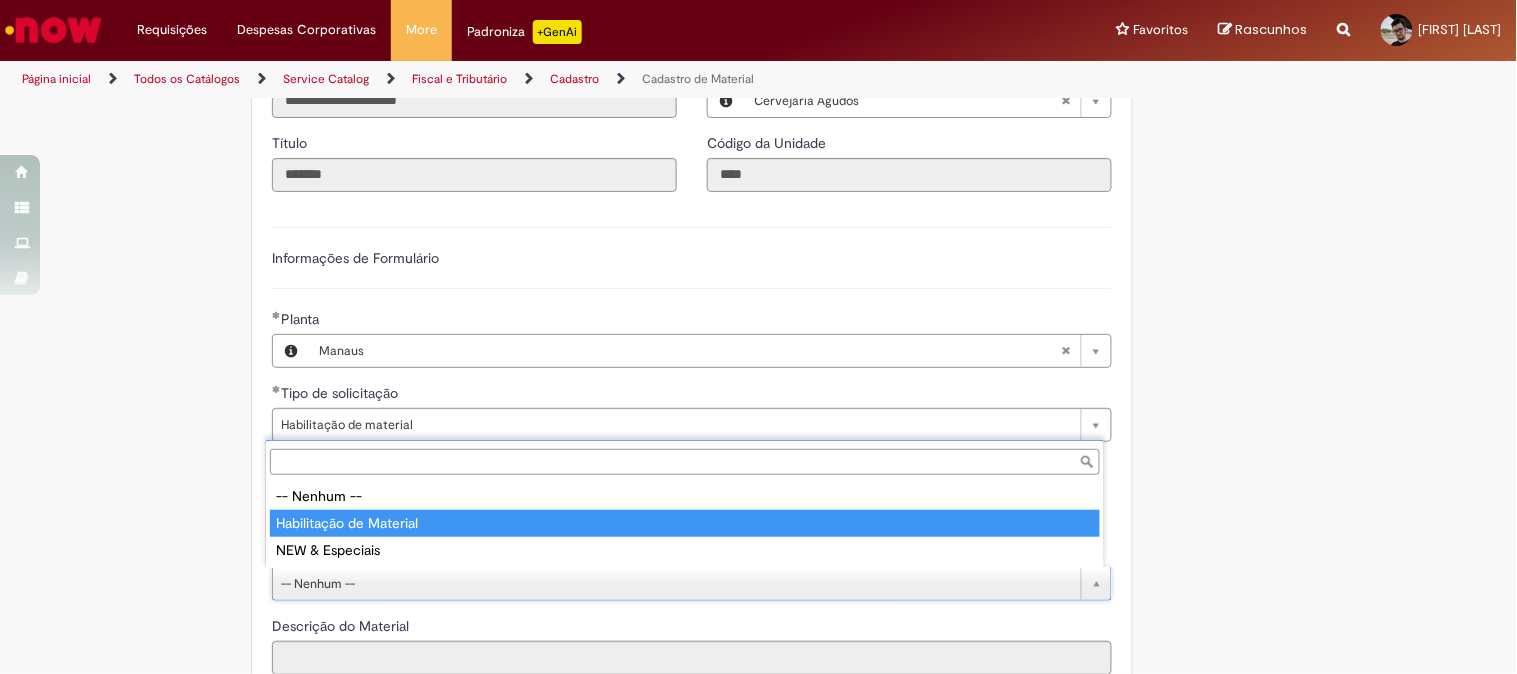type on "**********" 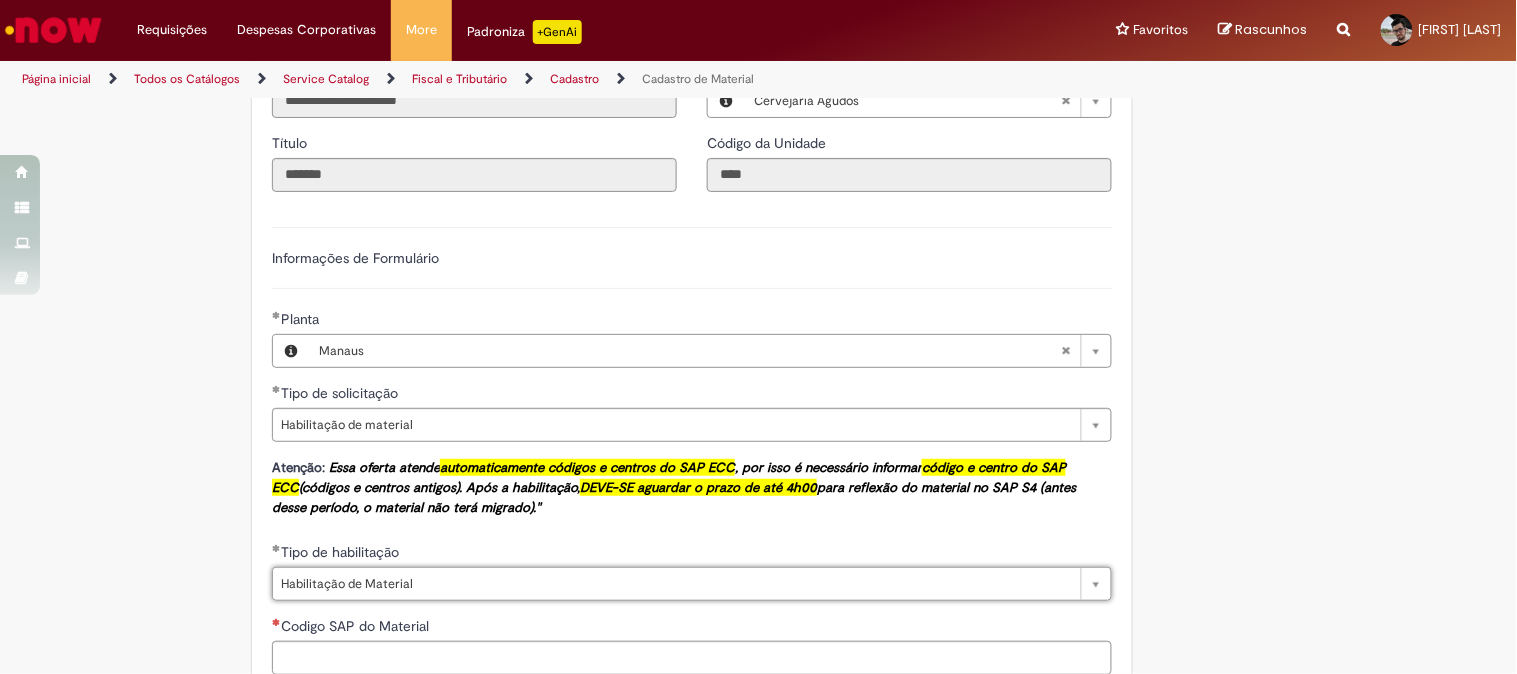 scroll, scrollTop: 1127, scrollLeft: 0, axis: vertical 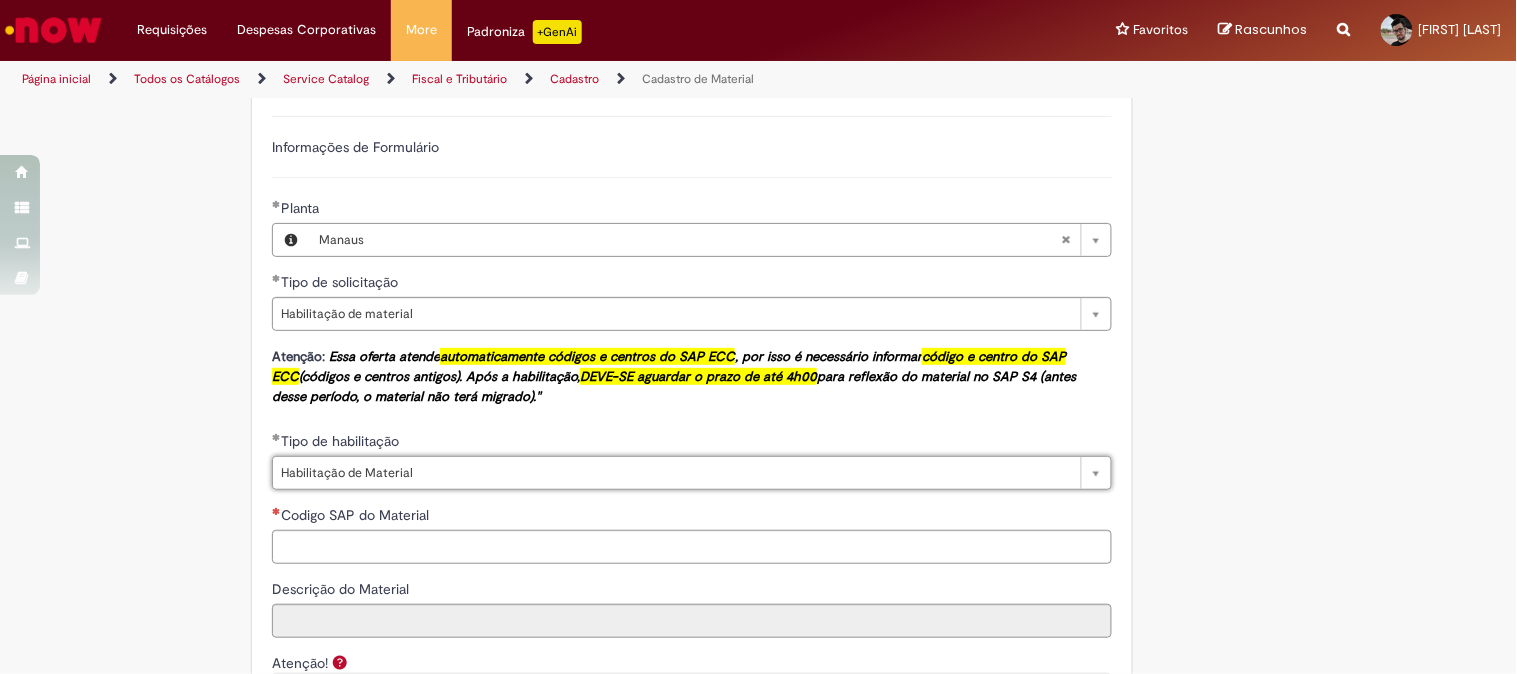 click on "**********" at bounding box center [692, 713] 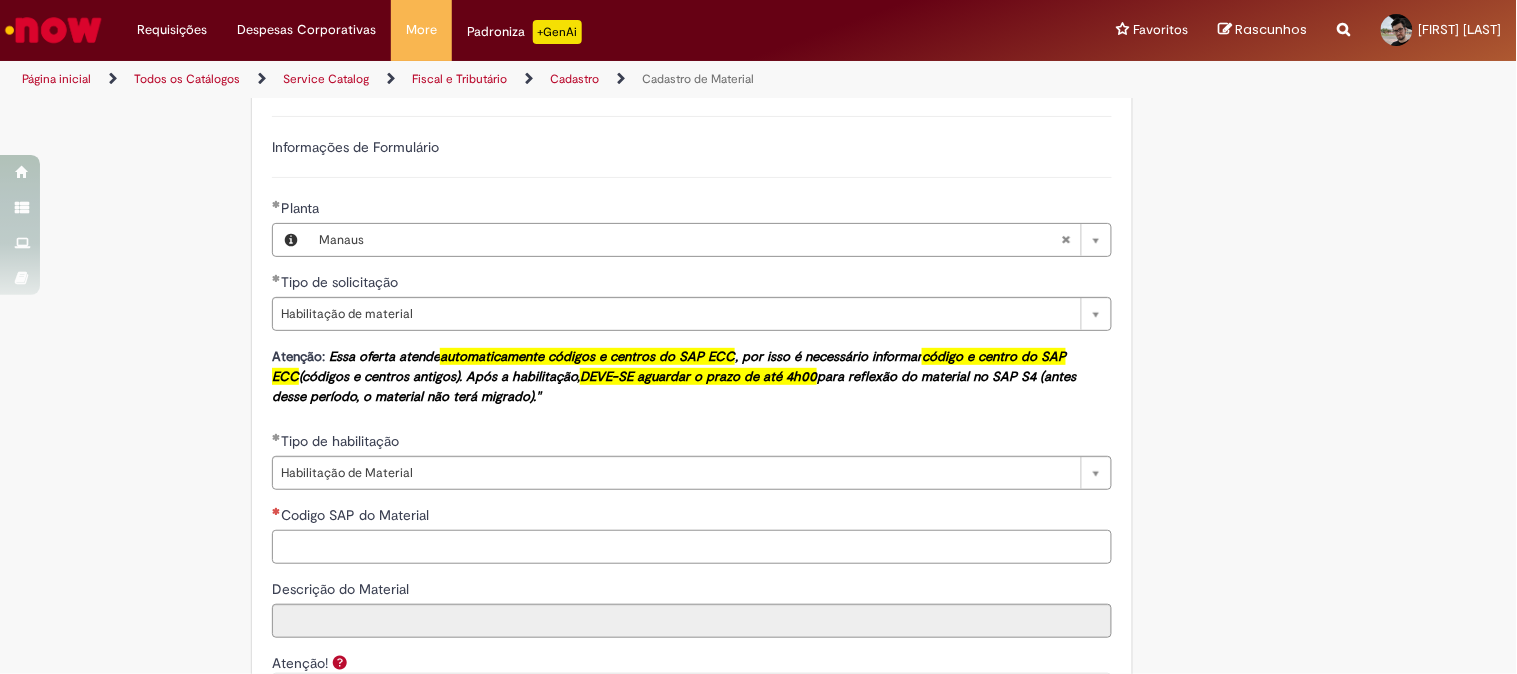 click on "Codigo SAP do Material" at bounding box center (692, 547) 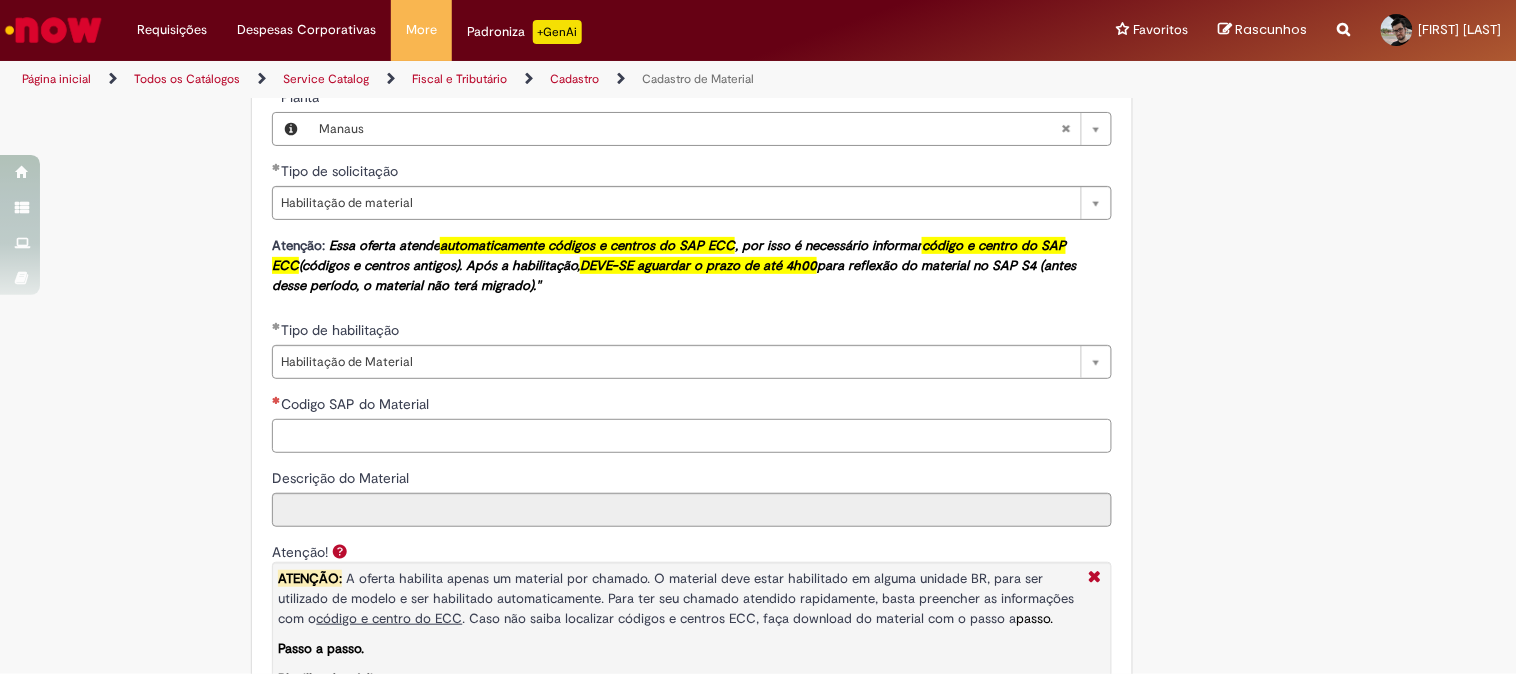 scroll, scrollTop: 1350, scrollLeft: 0, axis: vertical 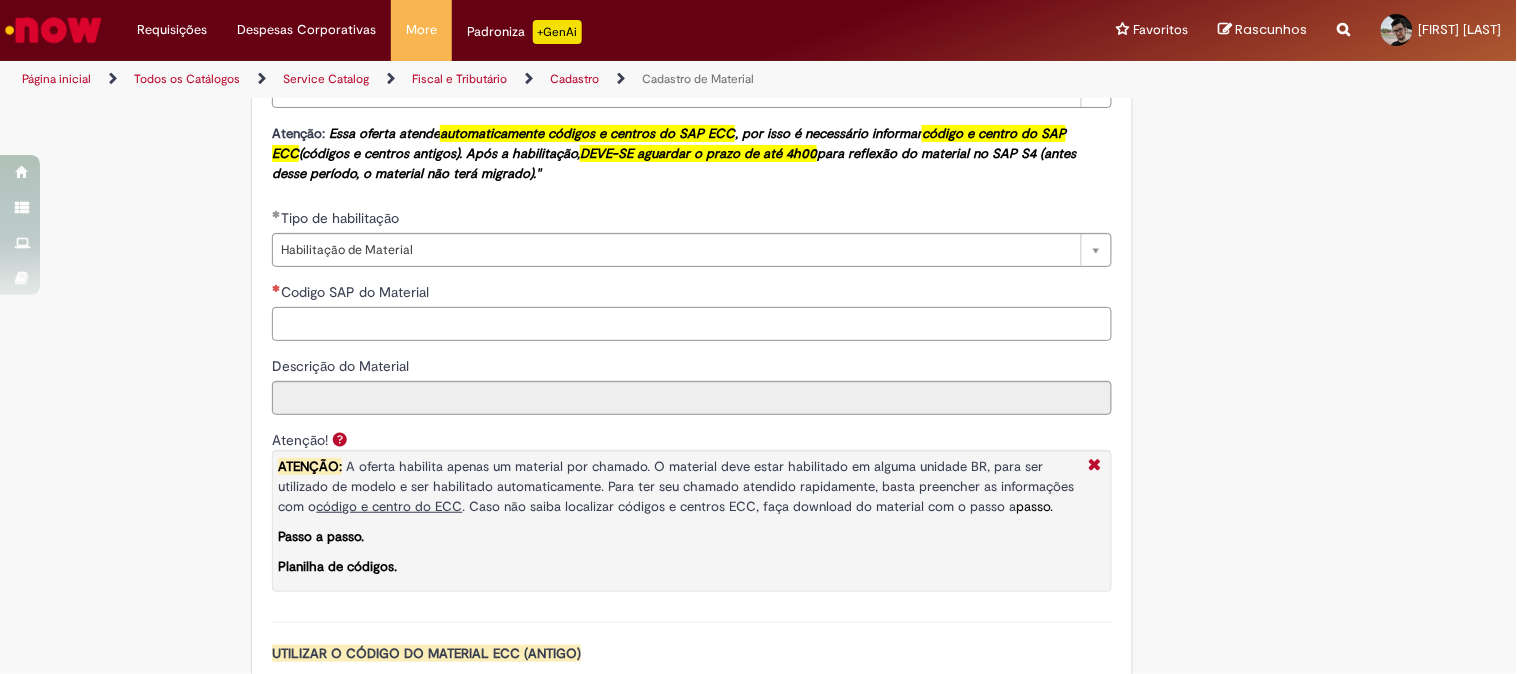 paste on "********" 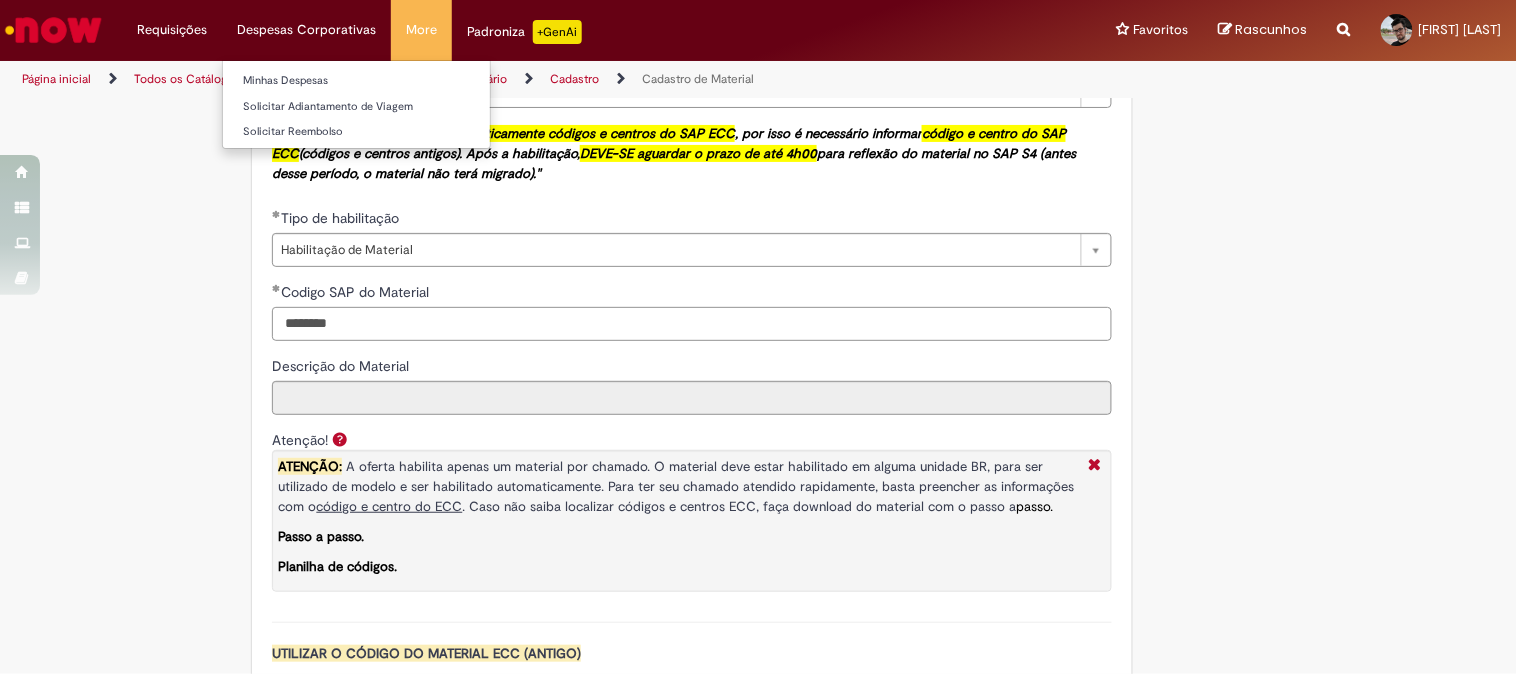 type on "********" 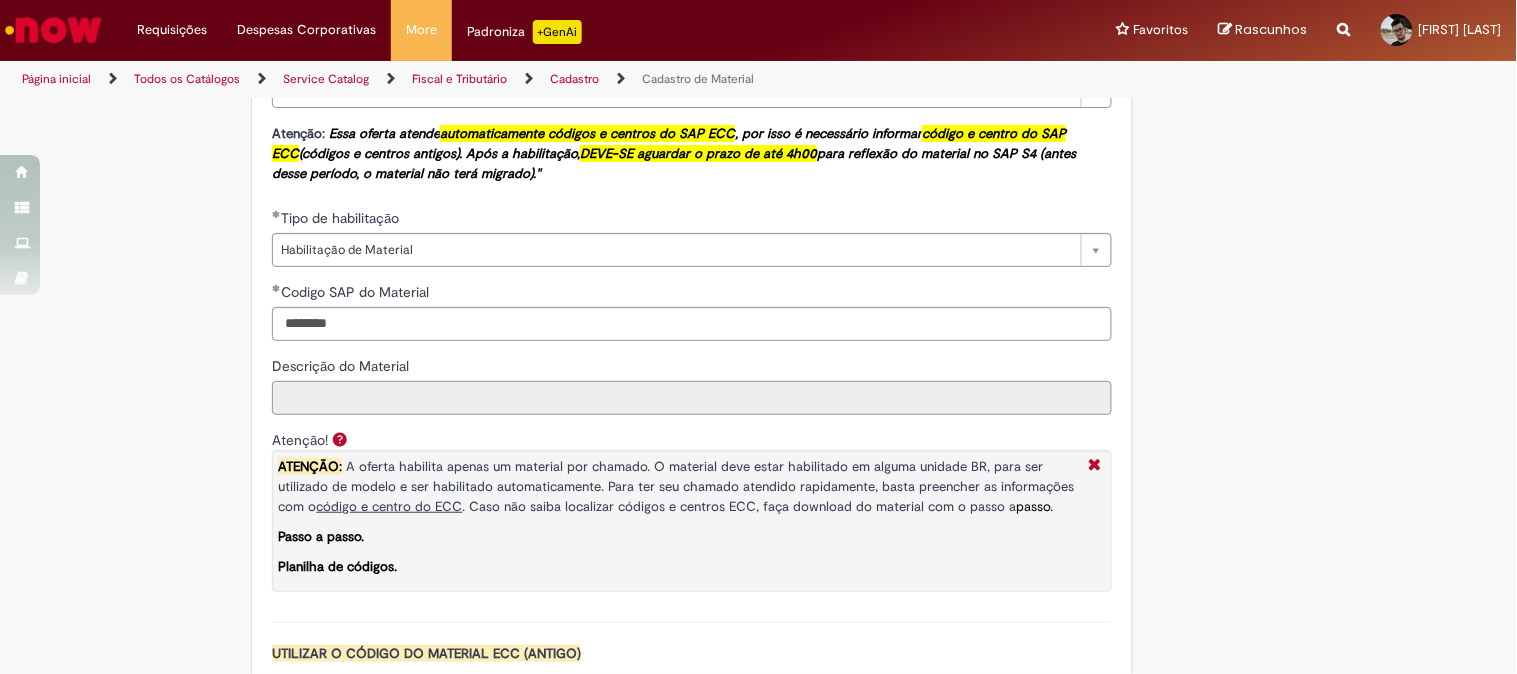 click on "Descrição do Material" at bounding box center (692, 398) 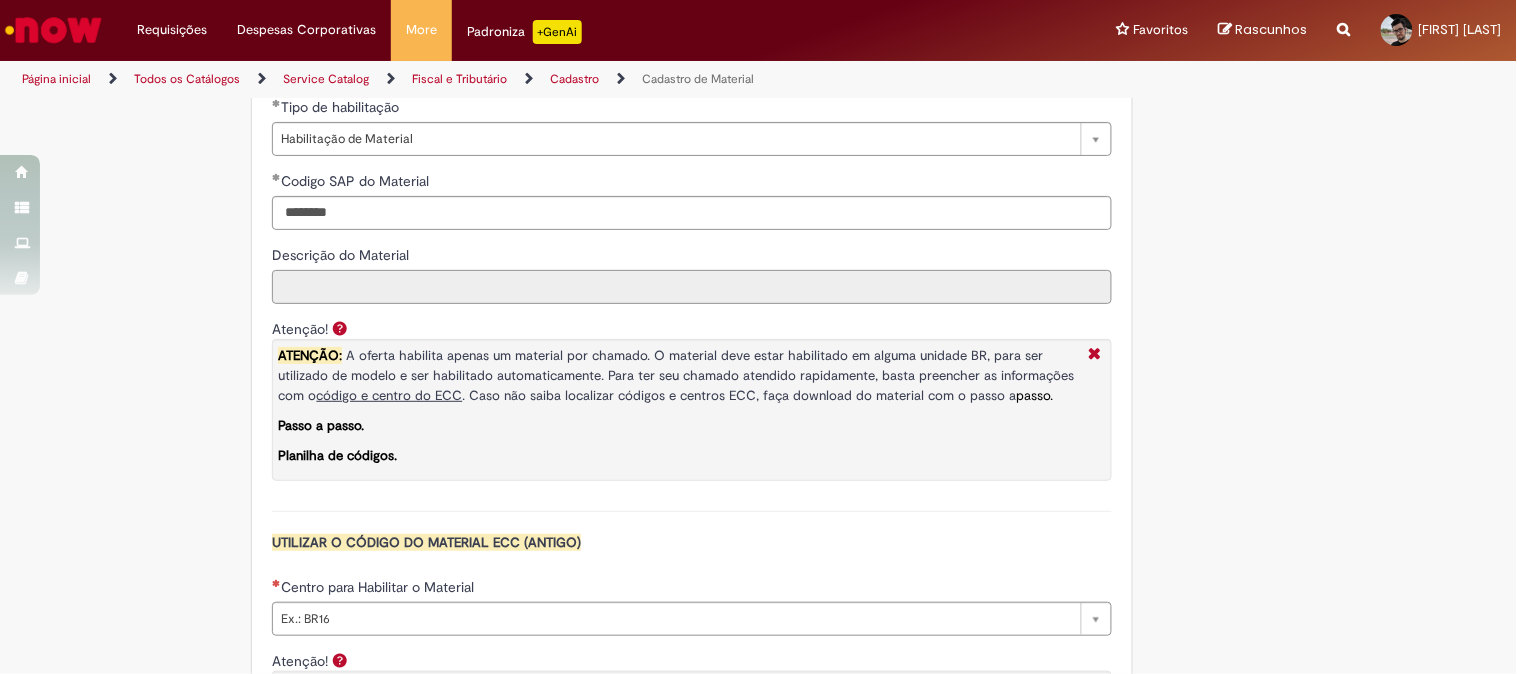 scroll, scrollTop: 1572, scrollLeft: 0, axis: vertical 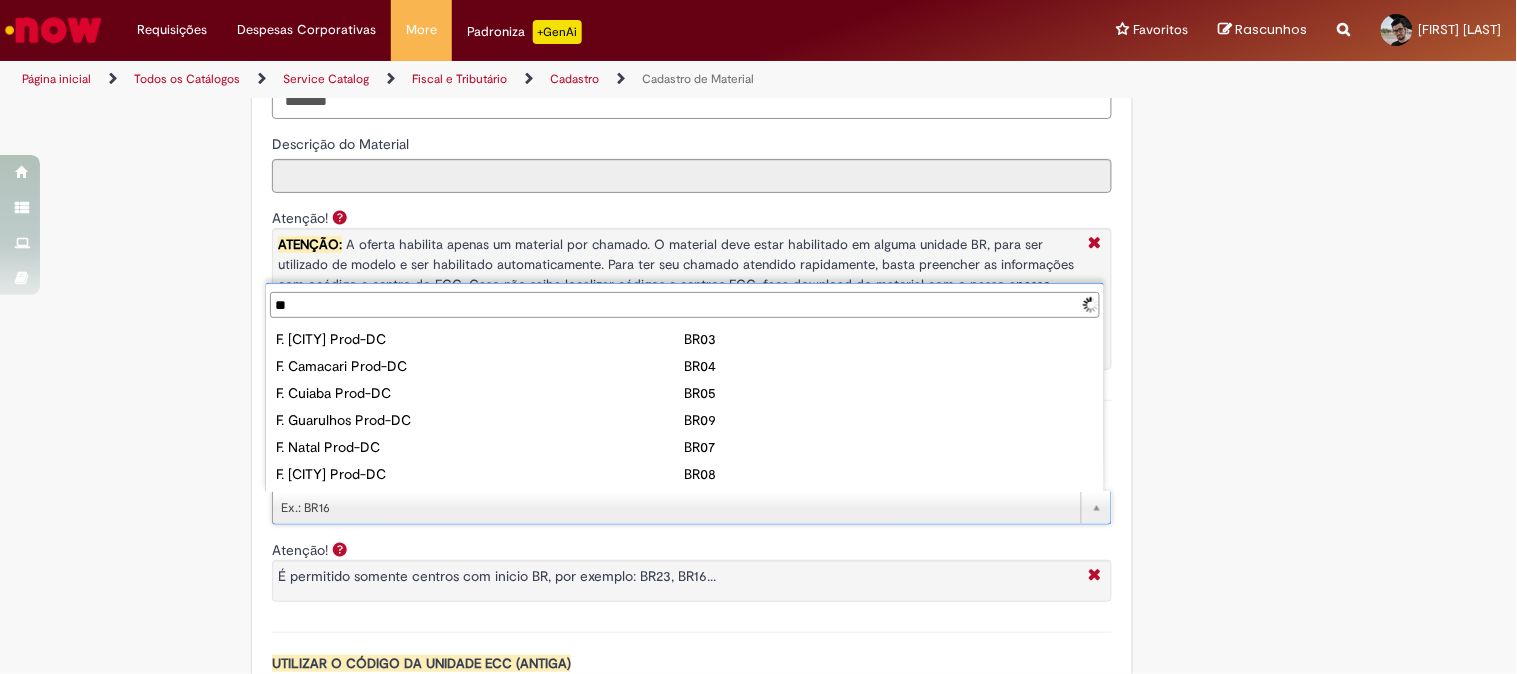 type on "*" 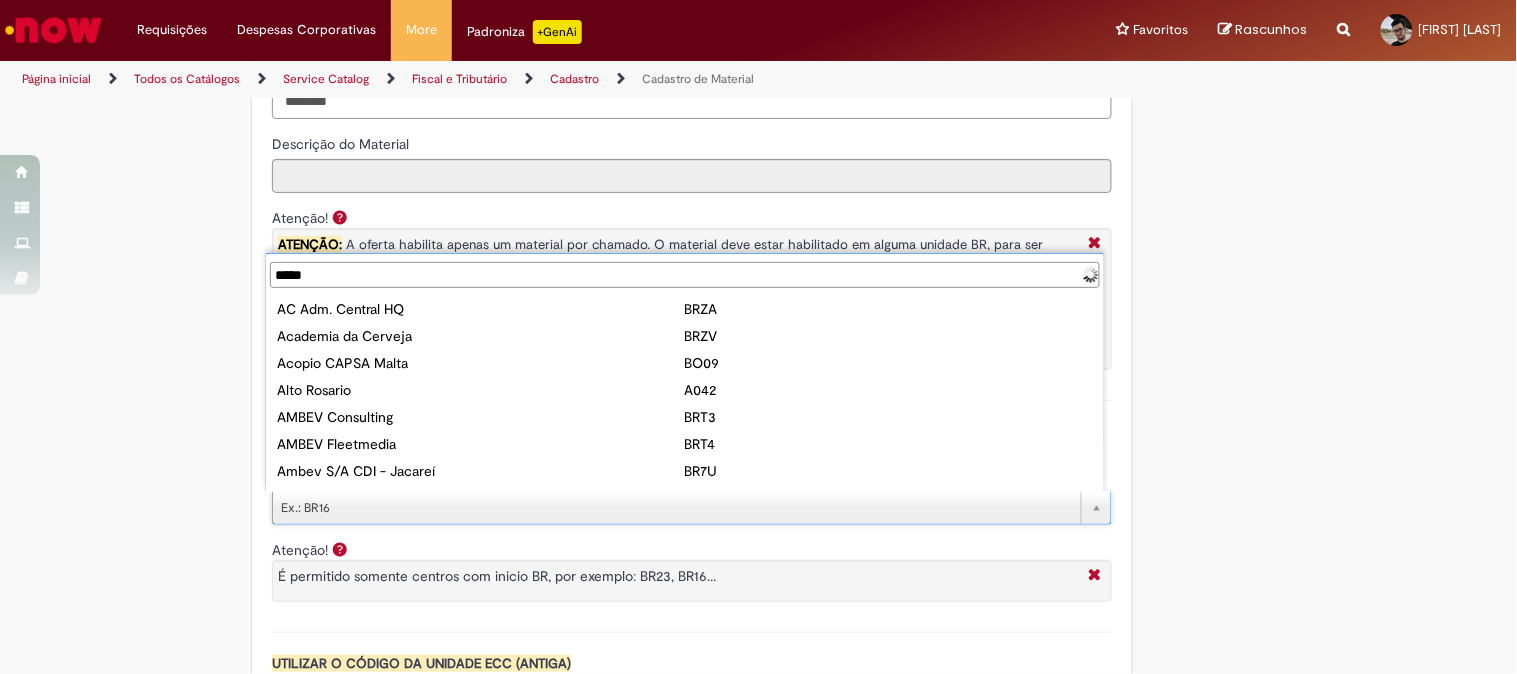 type on "******" 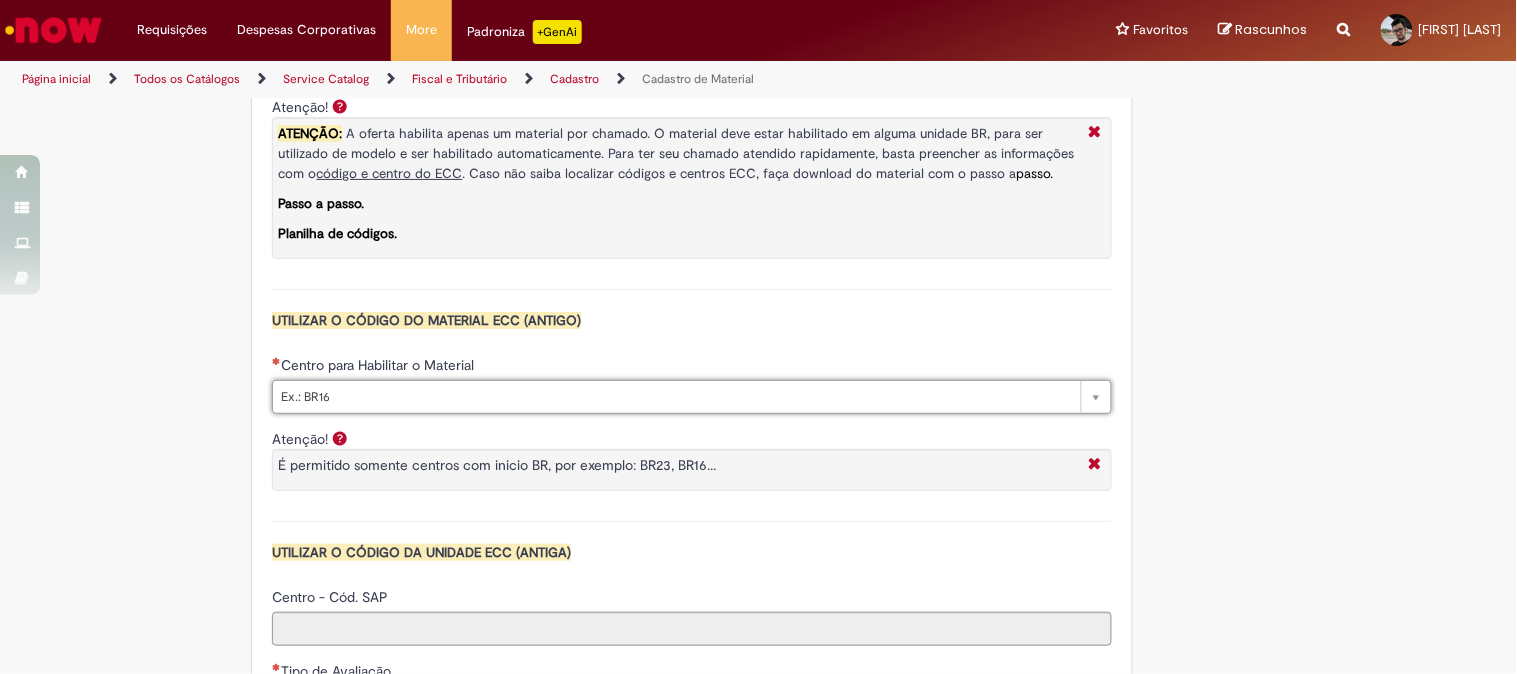 scroll, scrollTop: 1905, scrollLeft: 0, axis: vertical 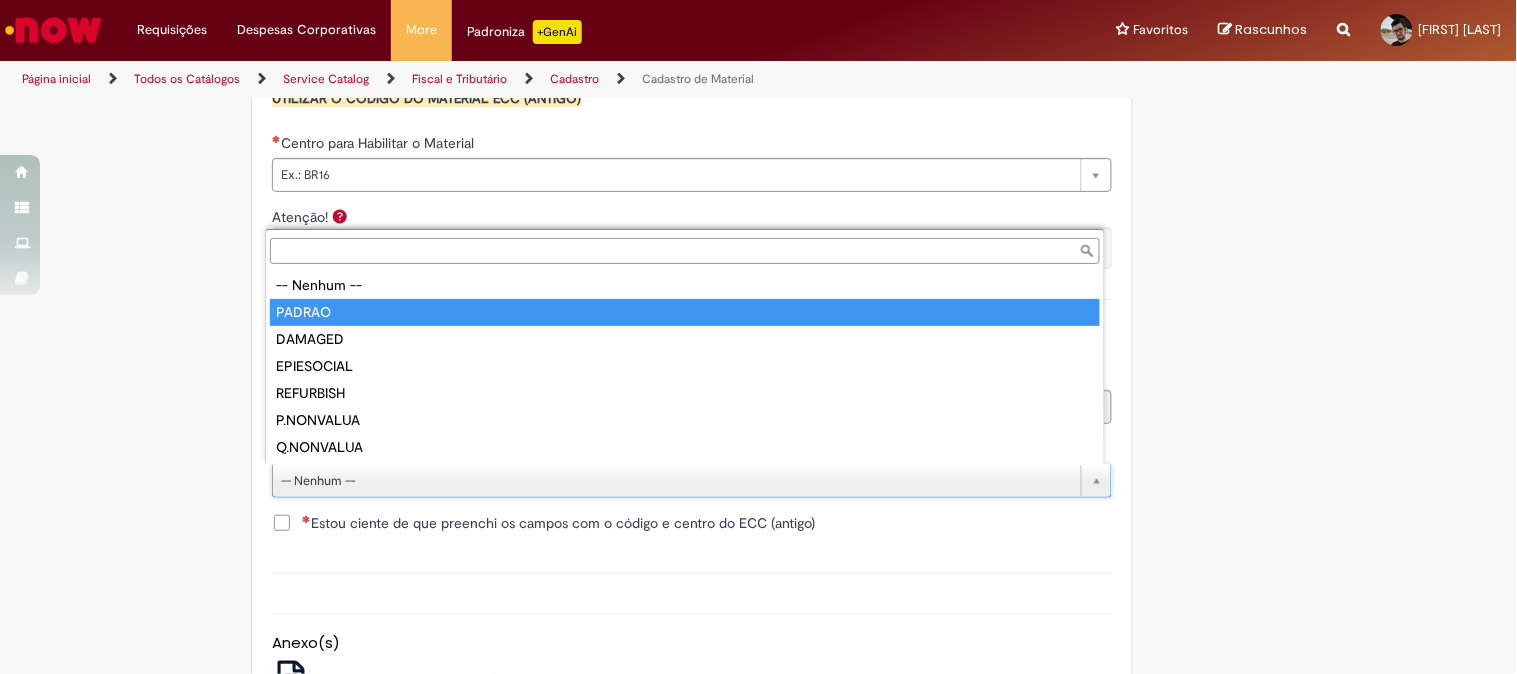type on "******" 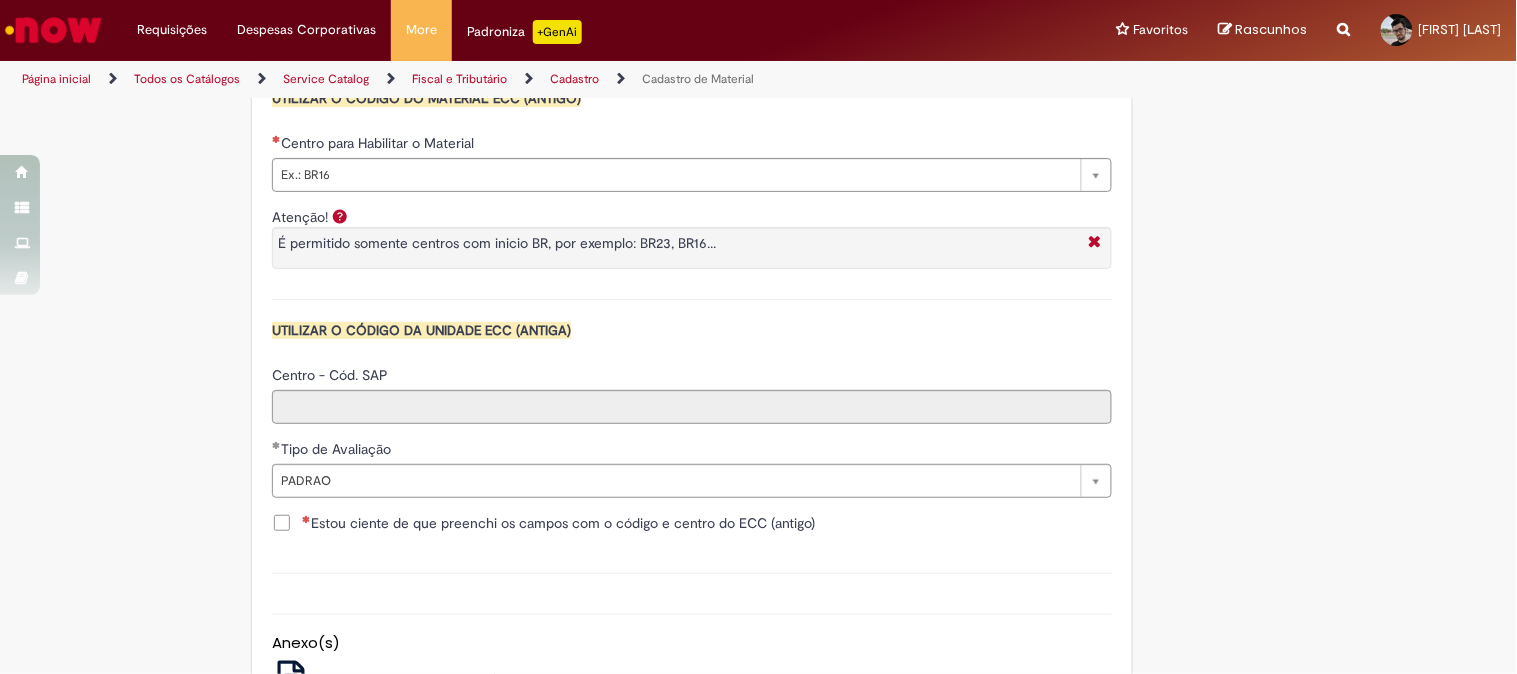 click on "Estou ciente de que preenchi os campos com o código e centro do ECC  (antigo)" at bounding box center [558, 523] 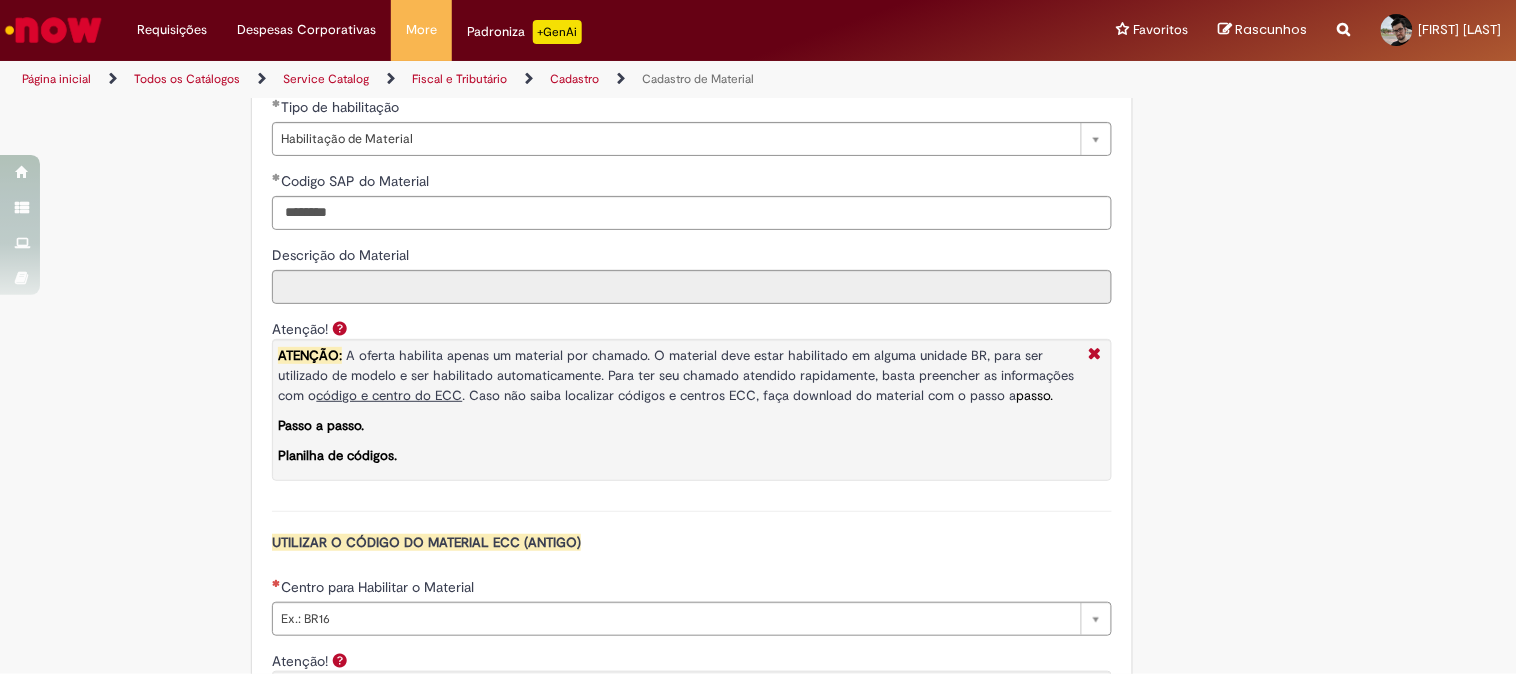 scroll, scrollTop: 1572, scrollLeft: 0, axis: vertical 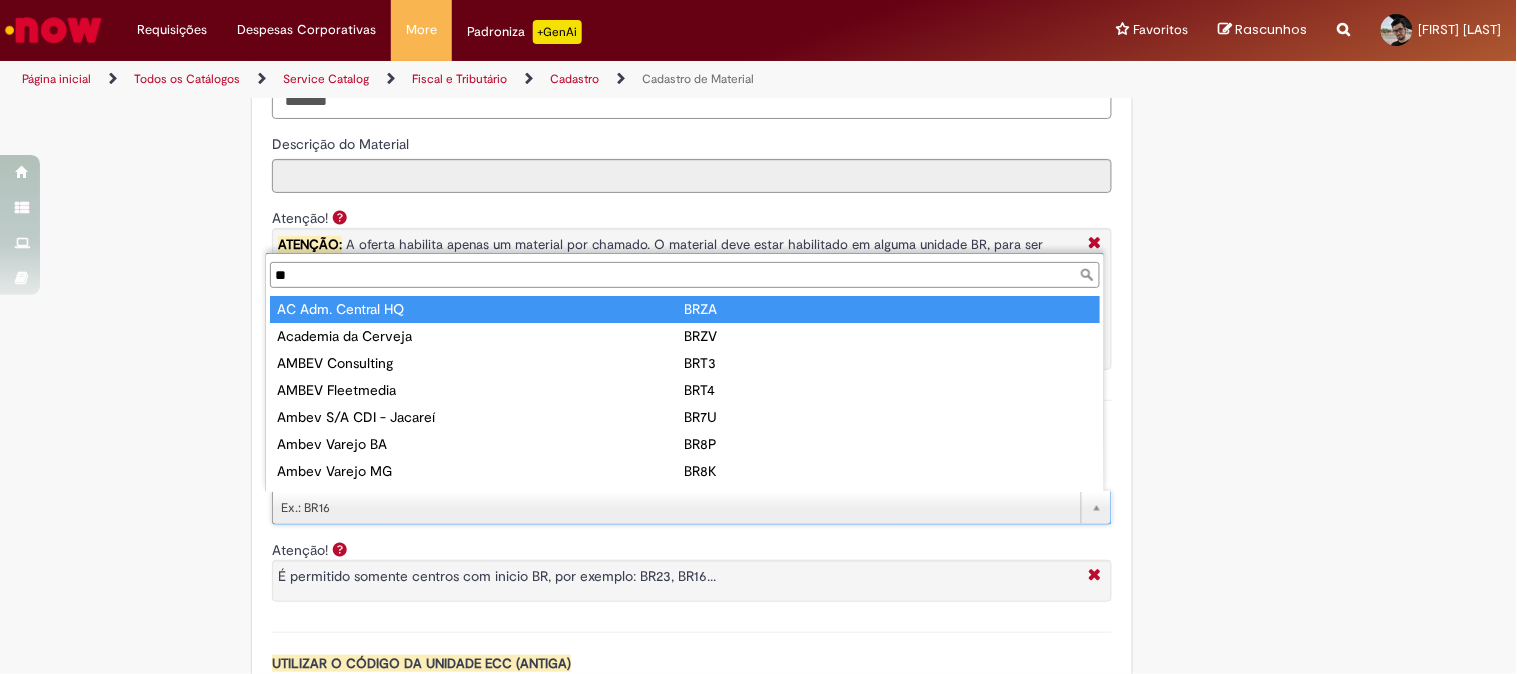 type on "*" 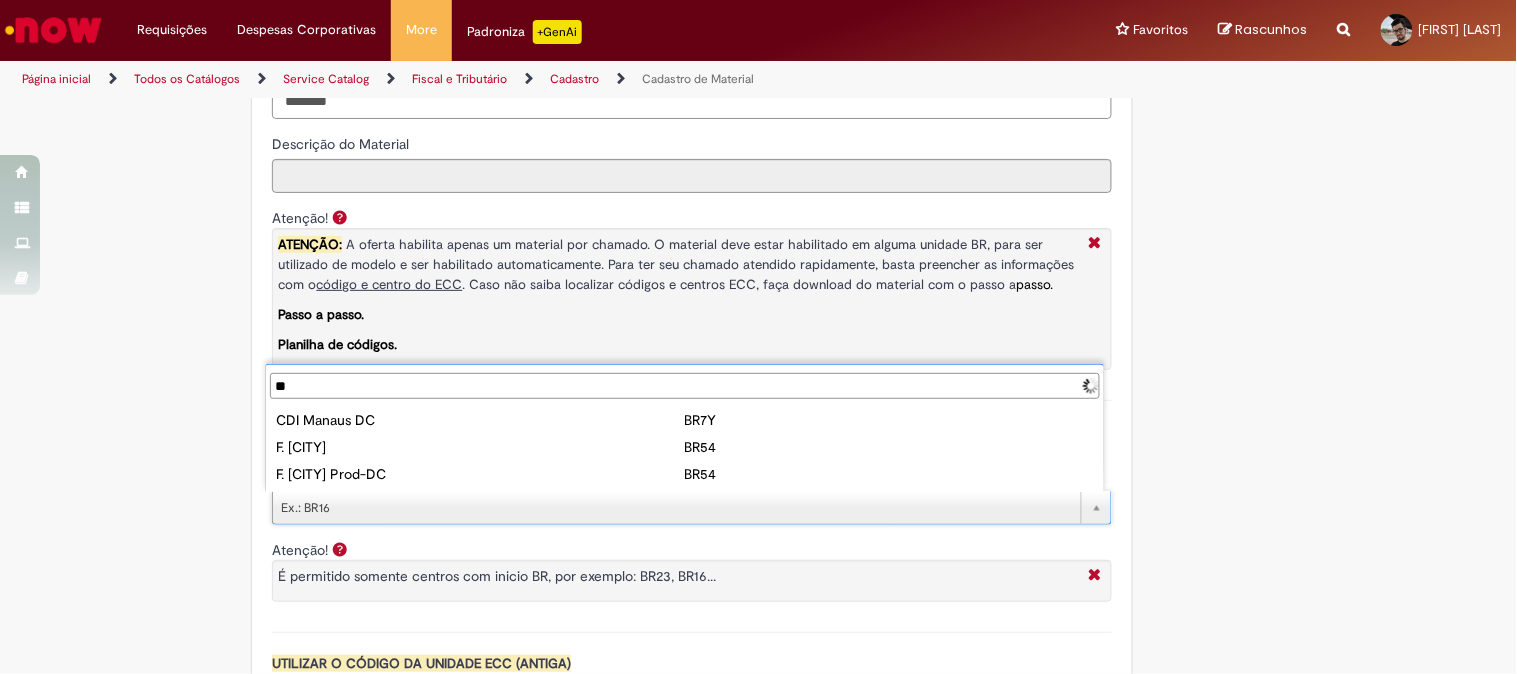 type on "*" 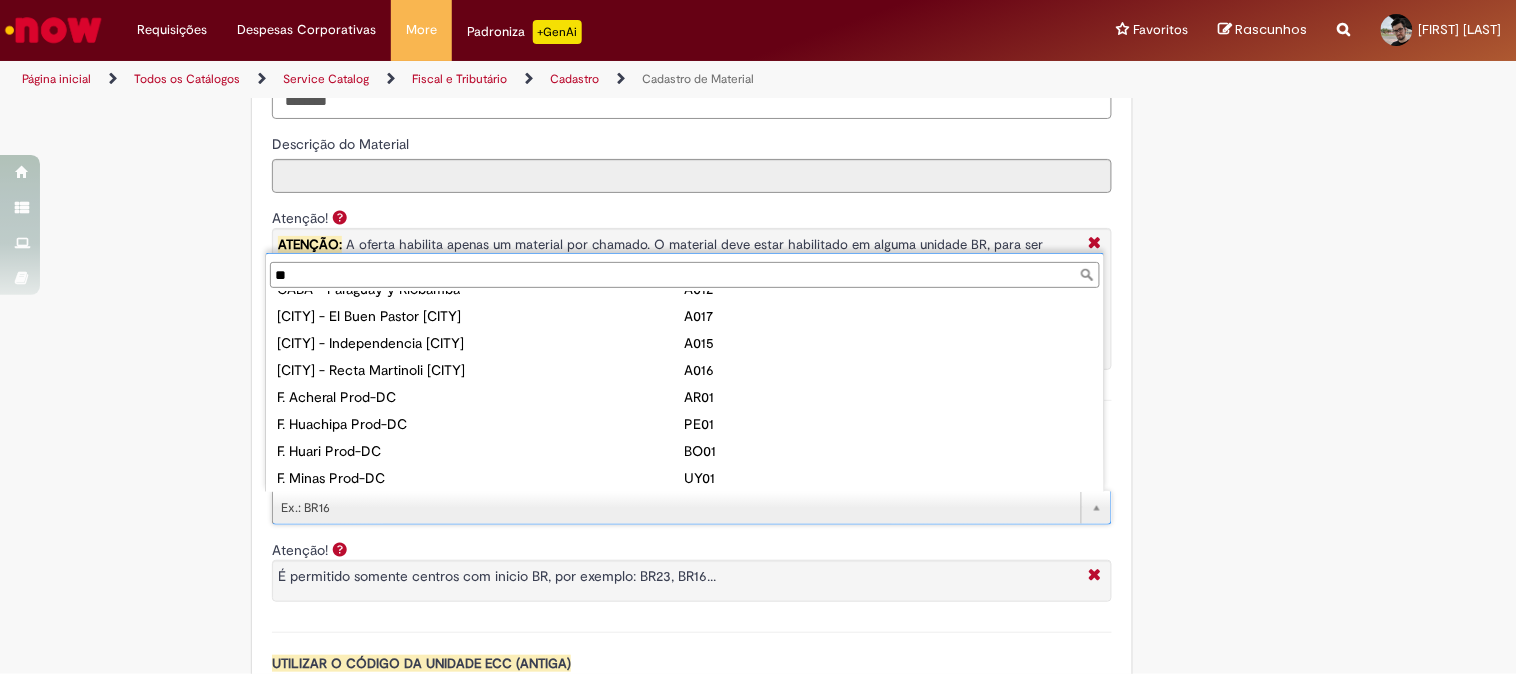 scroll, scrollTop: 0, scrollLeft: 0, axis: both 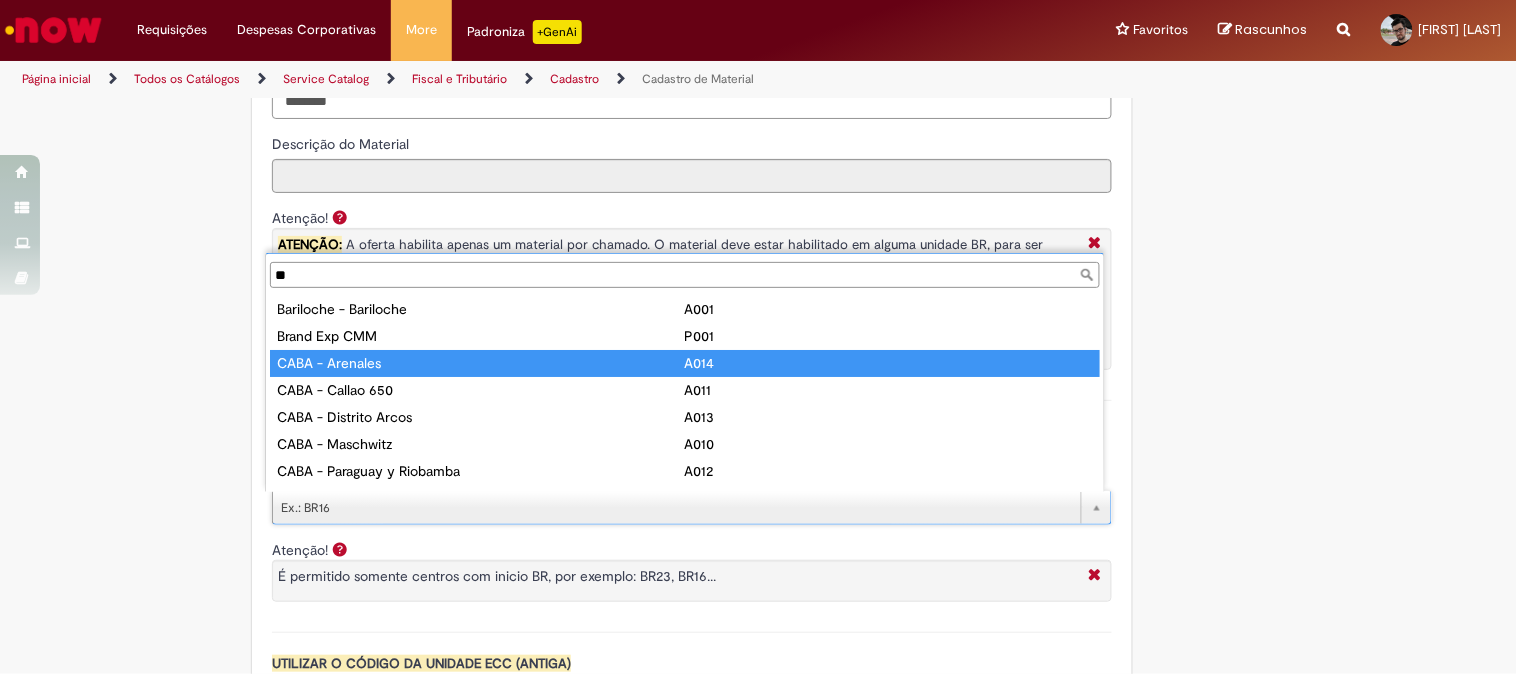 type on "*" 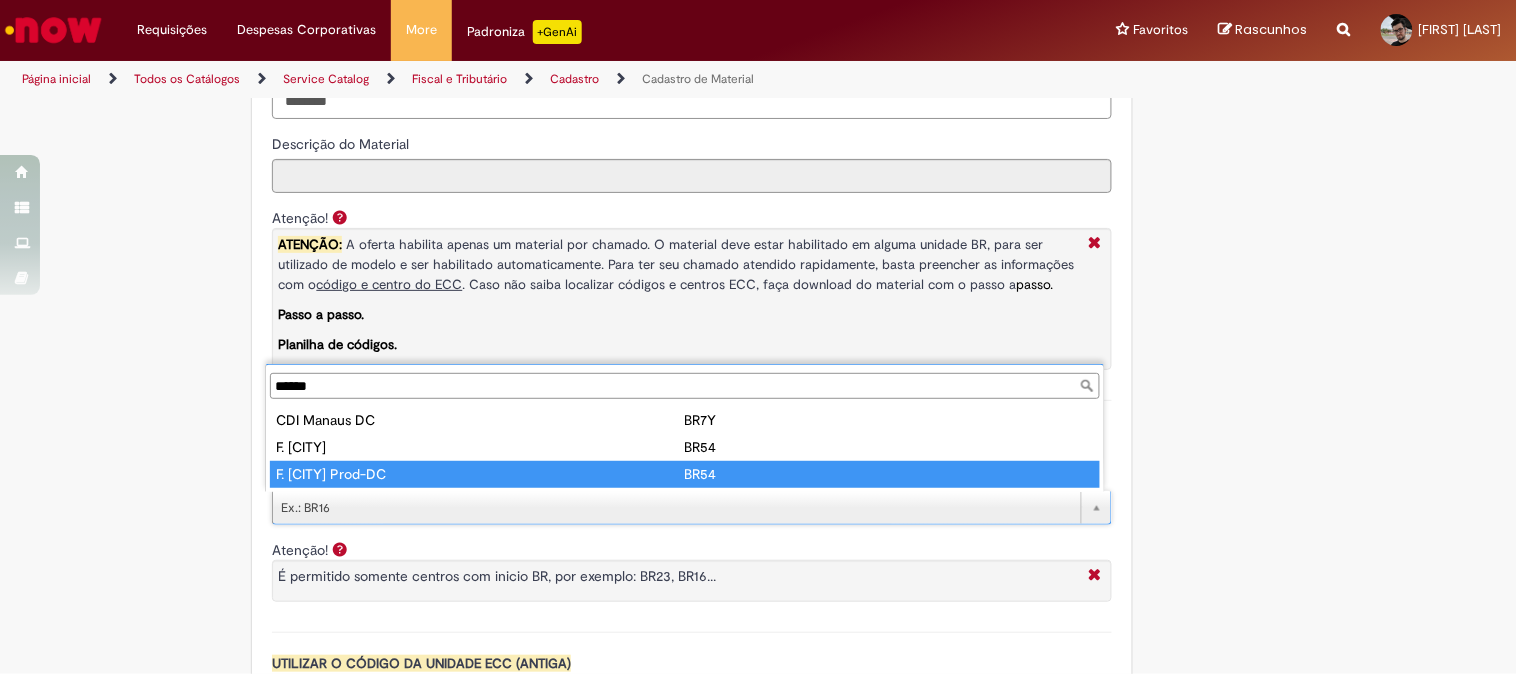 type on "******" 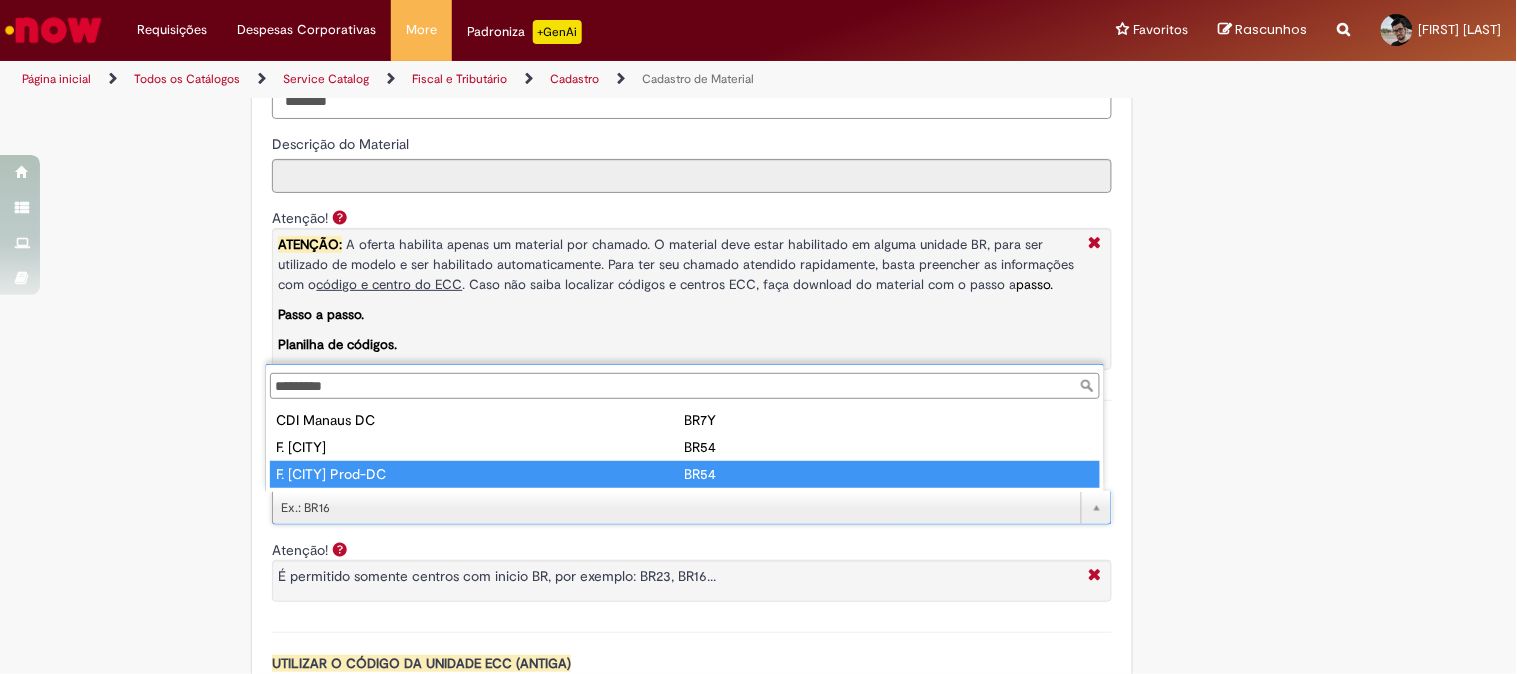 type on "****" 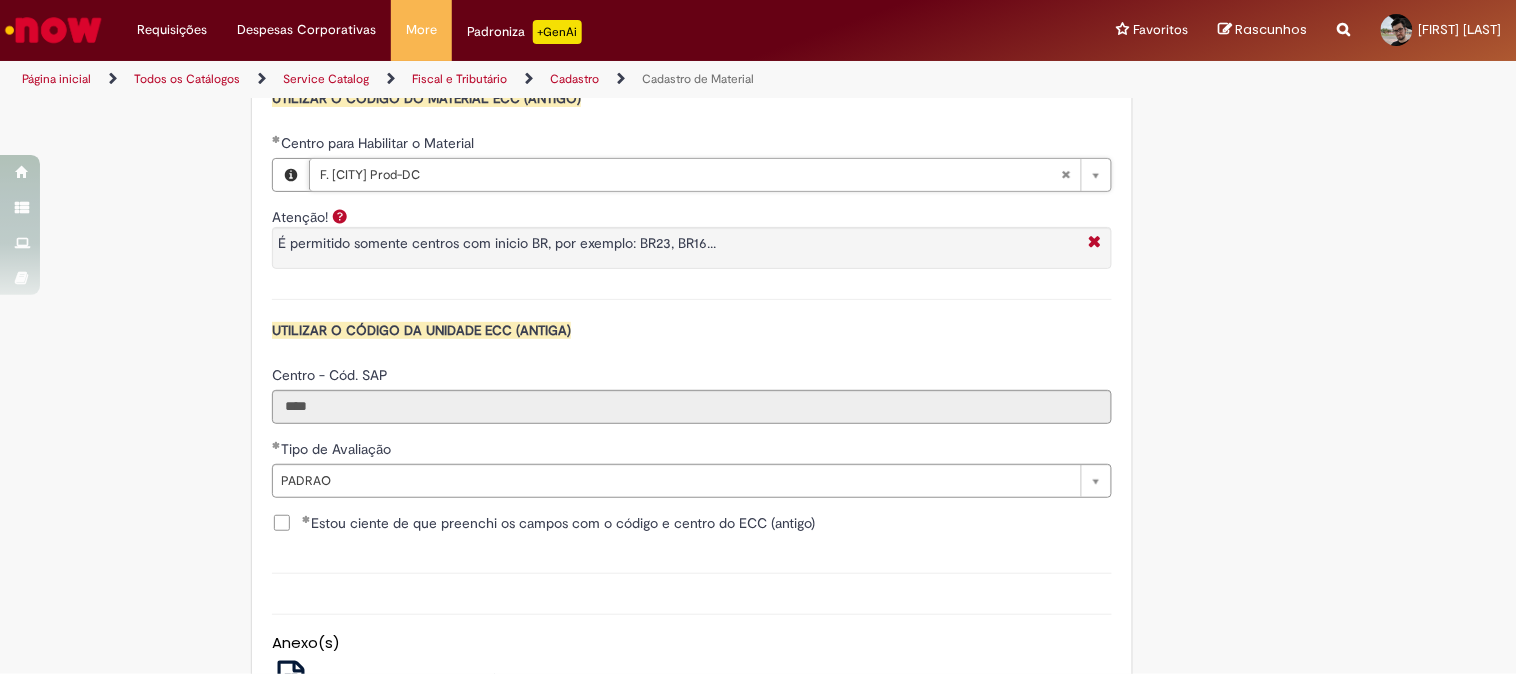 scroll, scrollTop: 2127, scrollLeft: 0, axis: vertical 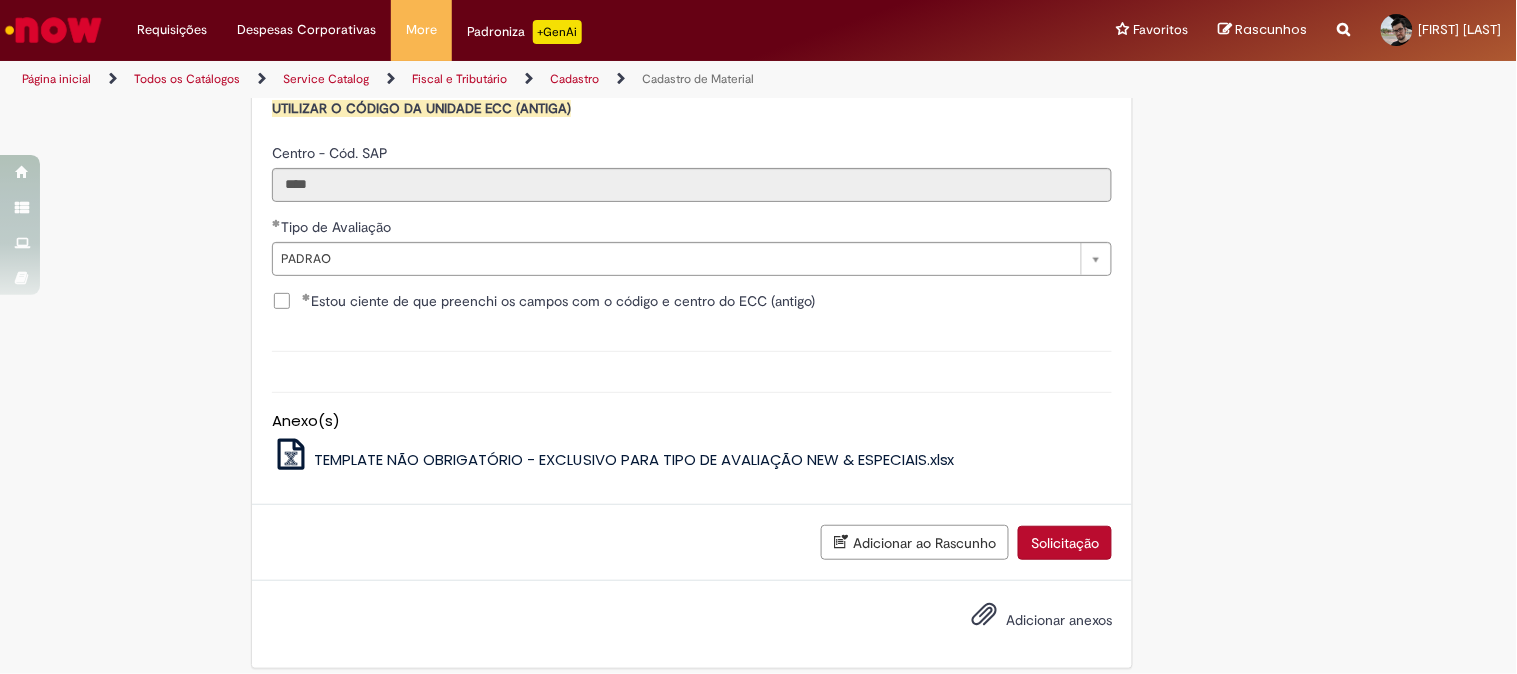 click on "Solicitação" at bounding box center [1065, 543] 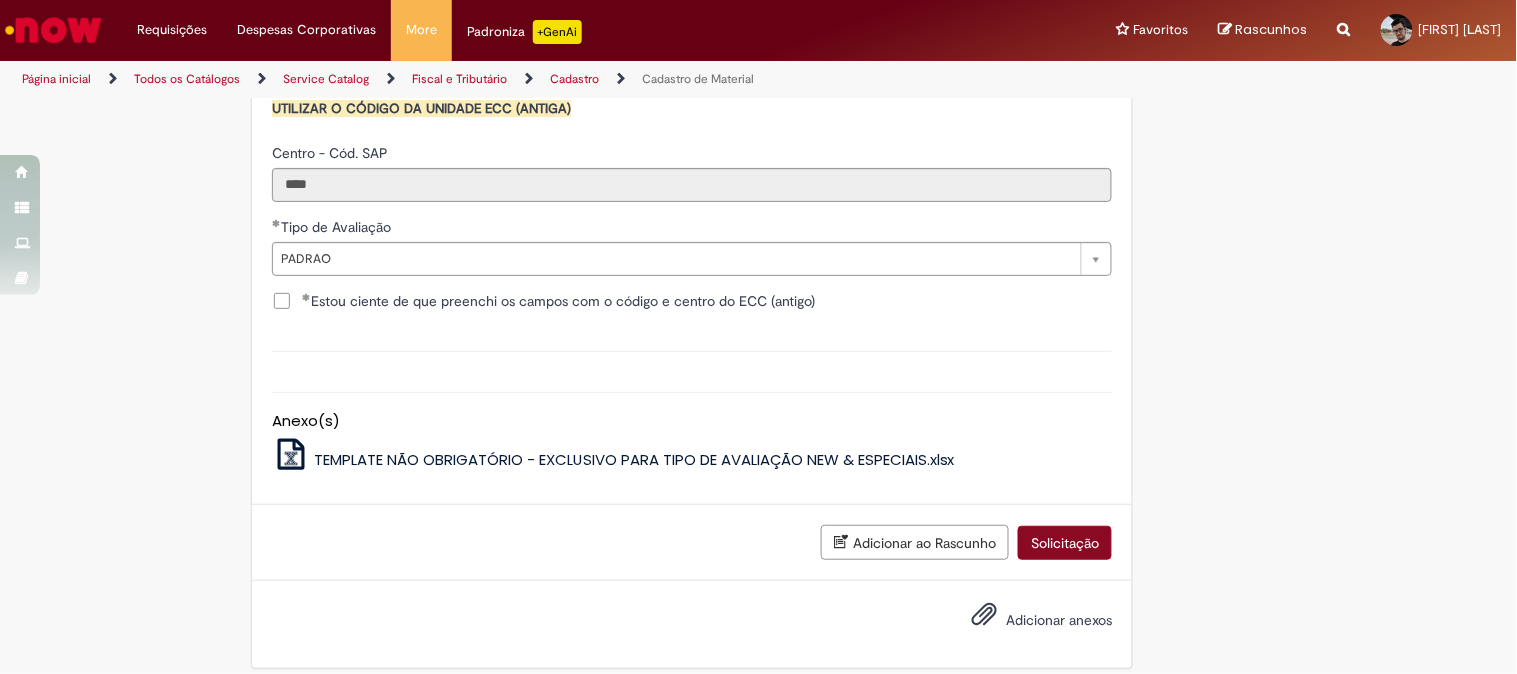 scroll, scrollTop: 2101, scrollLeft: 0, axis: vertical 